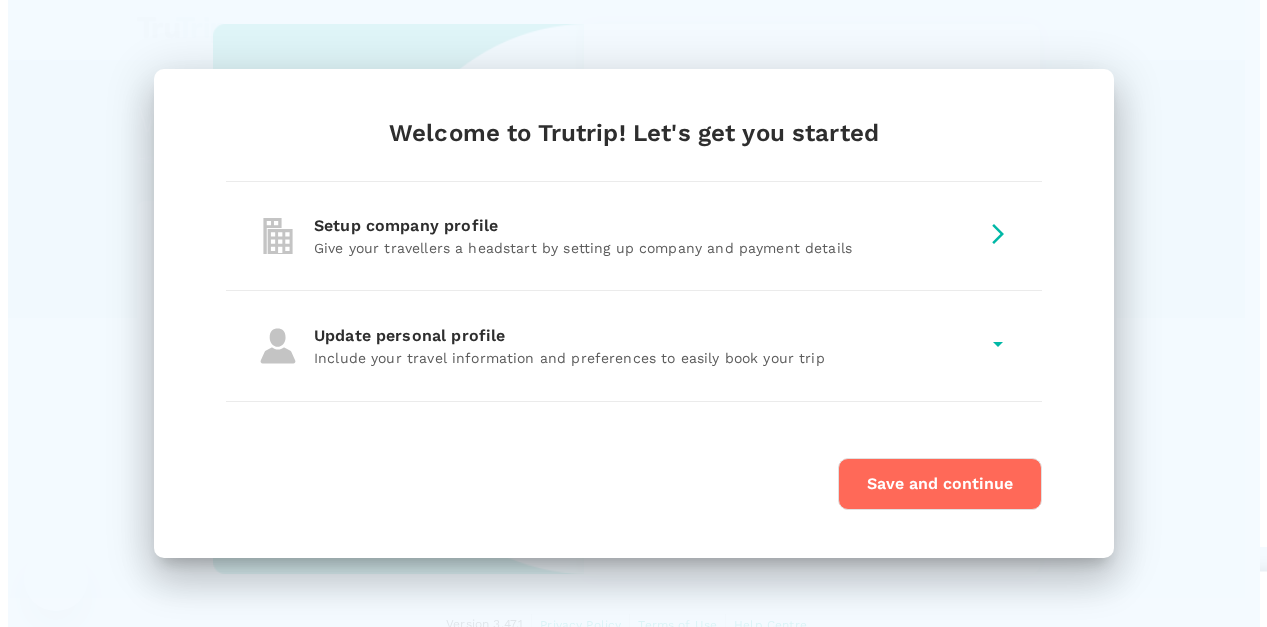 scroll, scrollTop: 0, scrollLeft: 0, axis: both 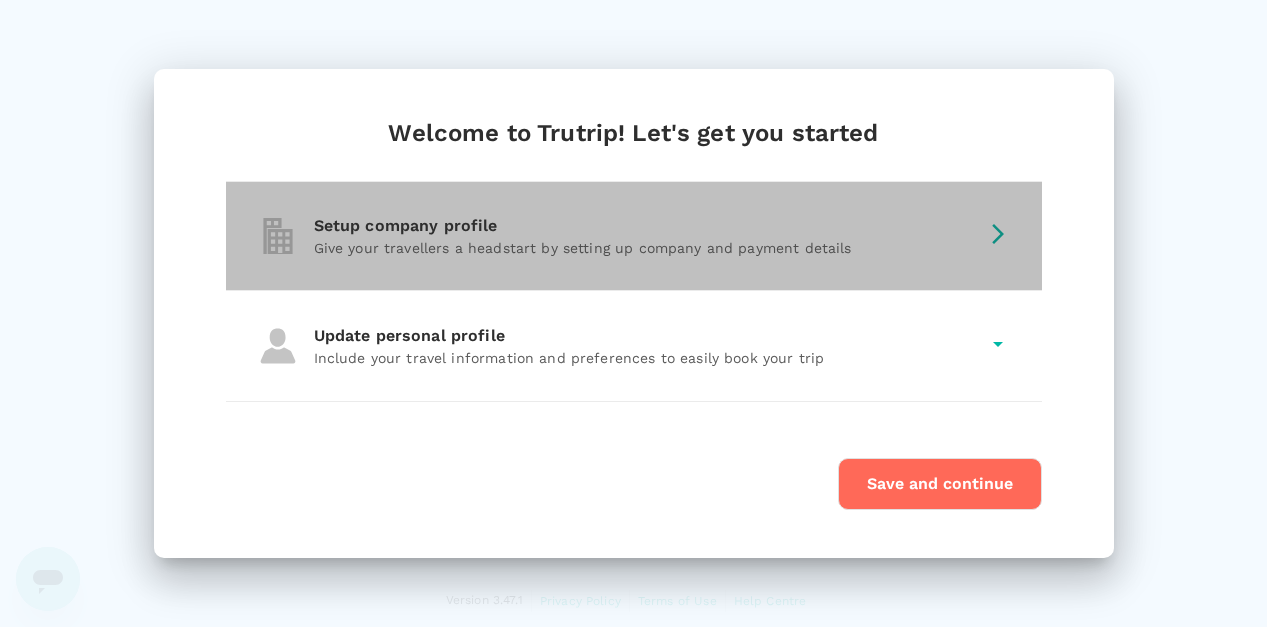click on "Setup company profile" at bounding box center (646, 226) 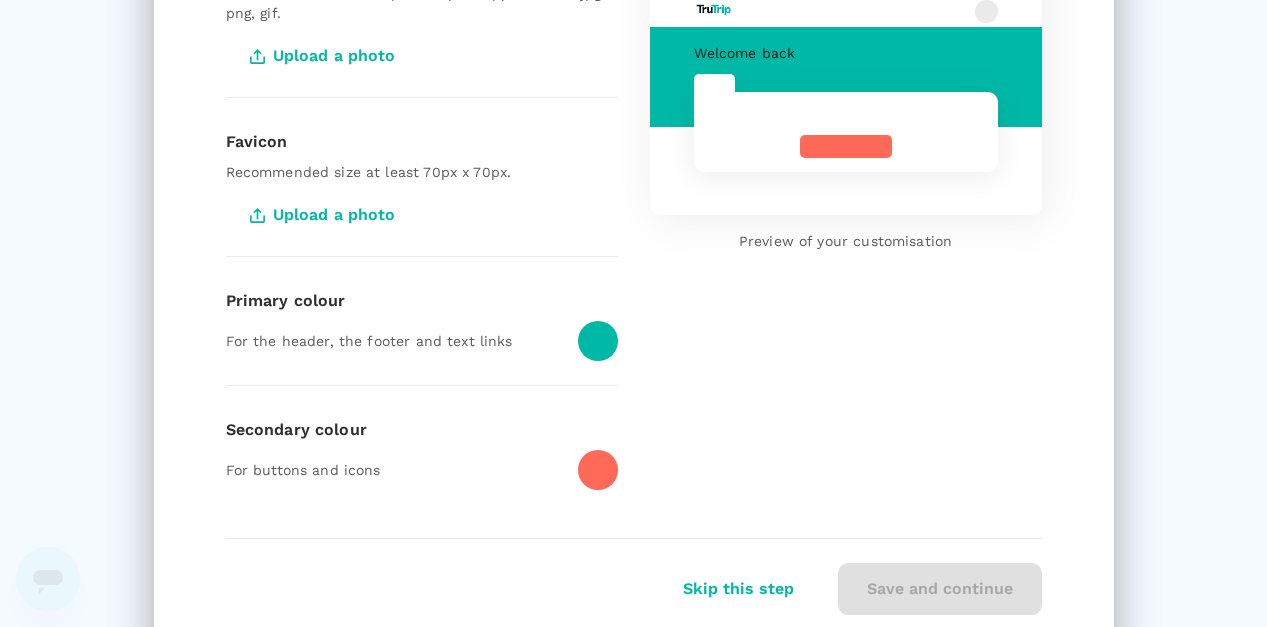 scroll, scrollTop: 359, scrollLeft: 0, axis: vertical 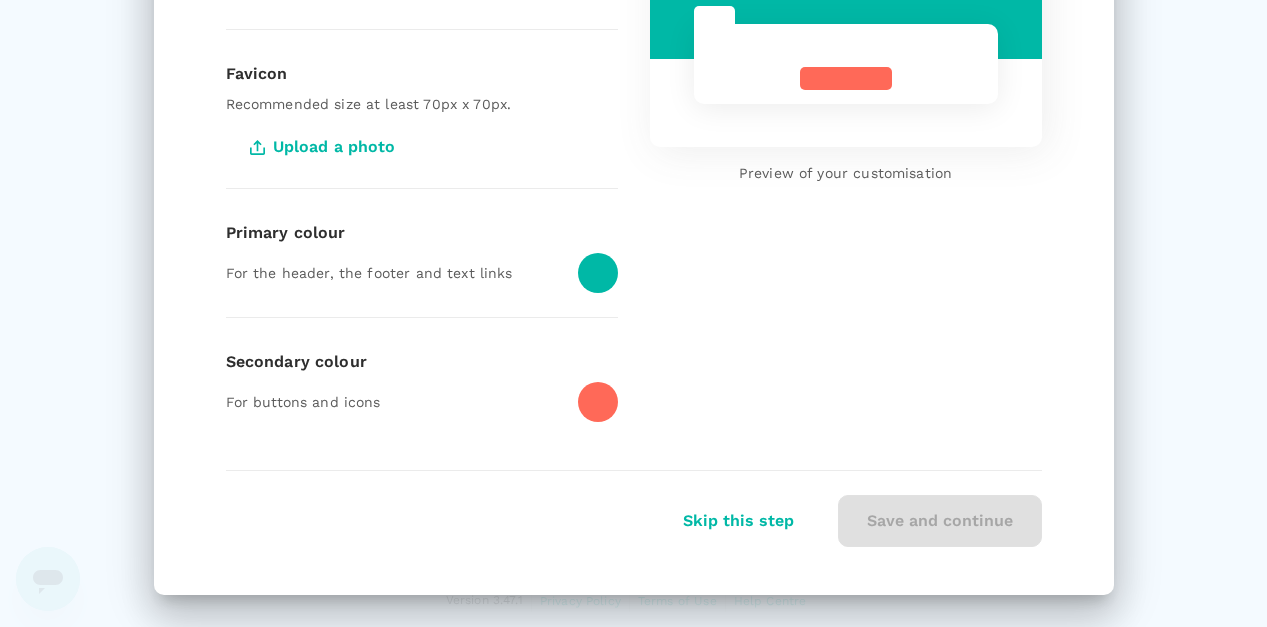 click on "Skip this step" at bounding box center [738, 521] 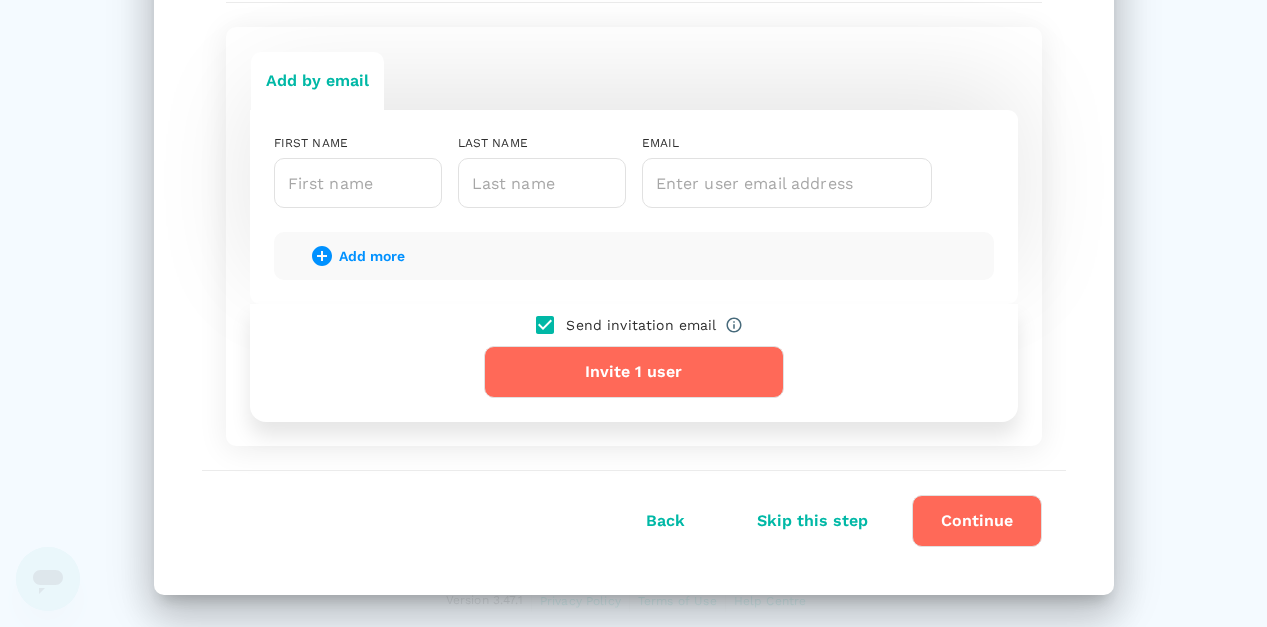 scroll, scrollTop: 216, scrollLeft: 0, axis: vertical 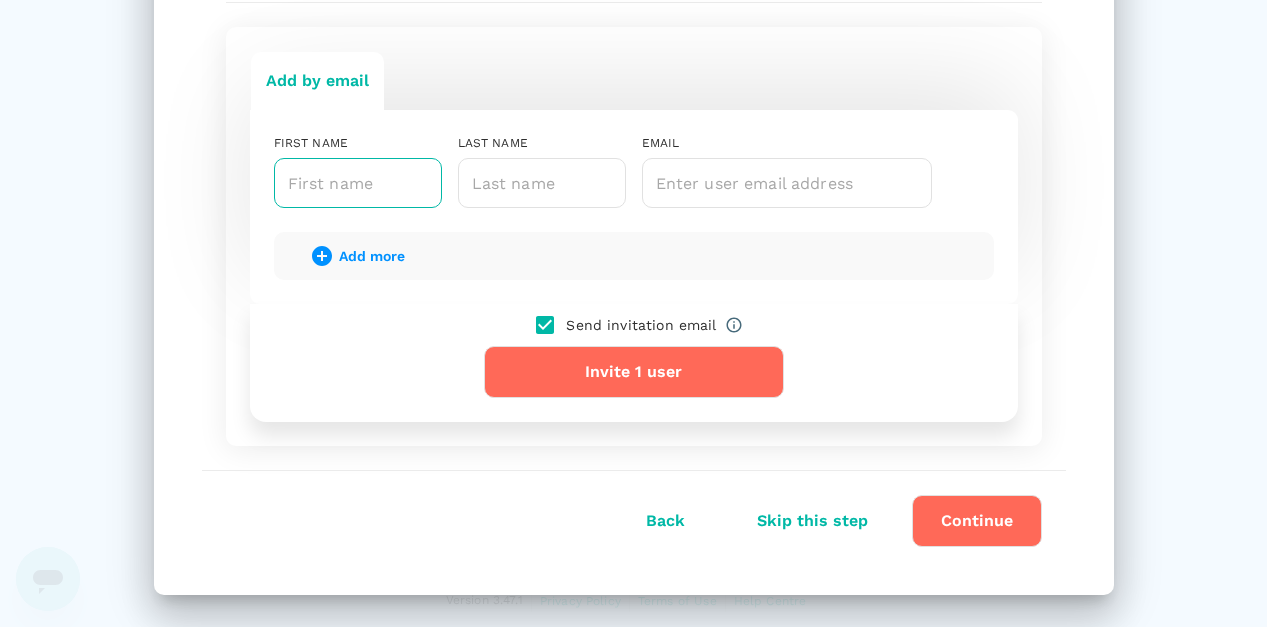 click at bounding box center (358, 183) 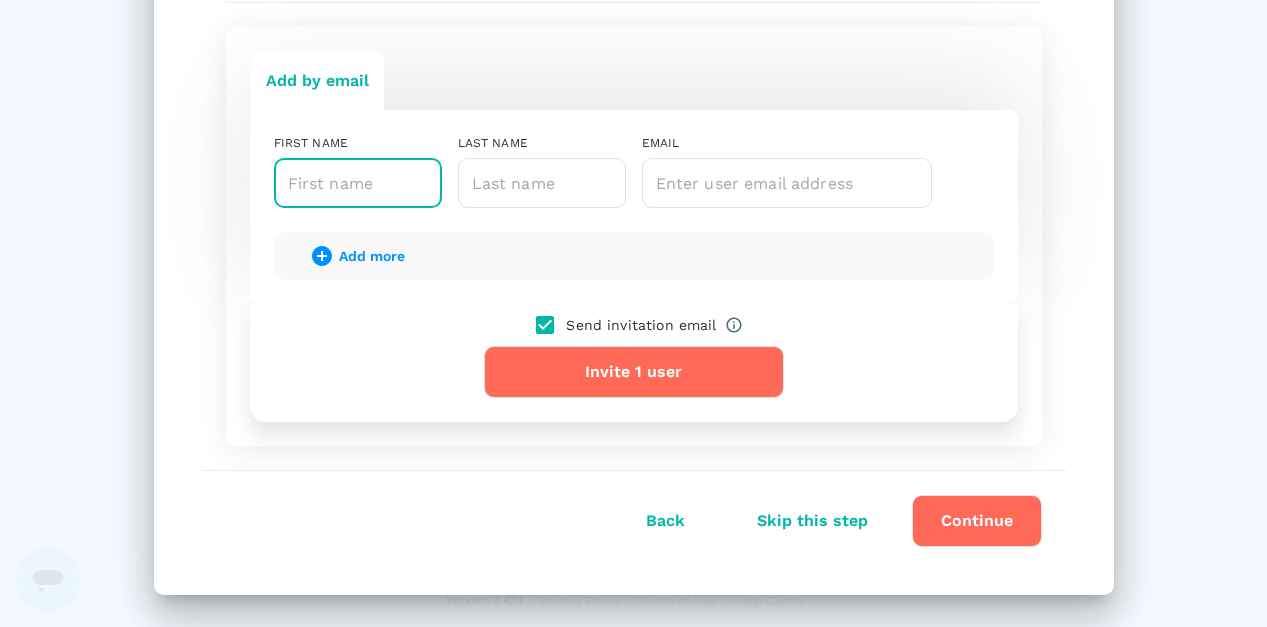 scroll, scrollTop: 127, scrollLeft: 0, axis: vertical 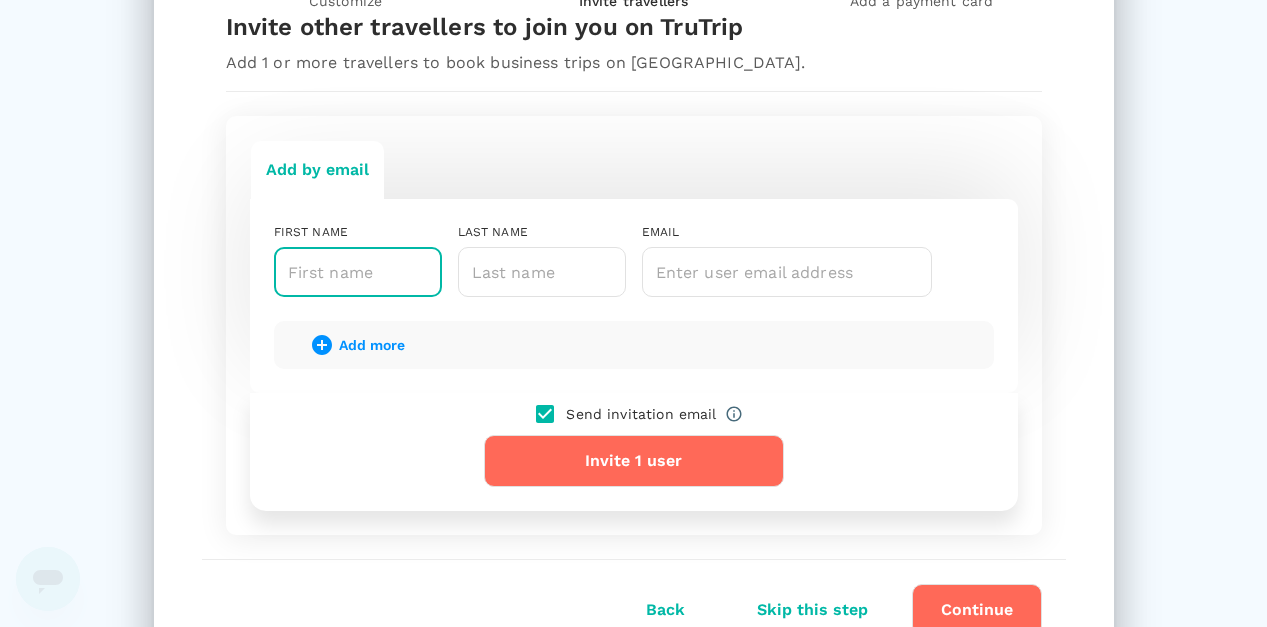 click on "Skip this step" at bounding box center [812, 610] 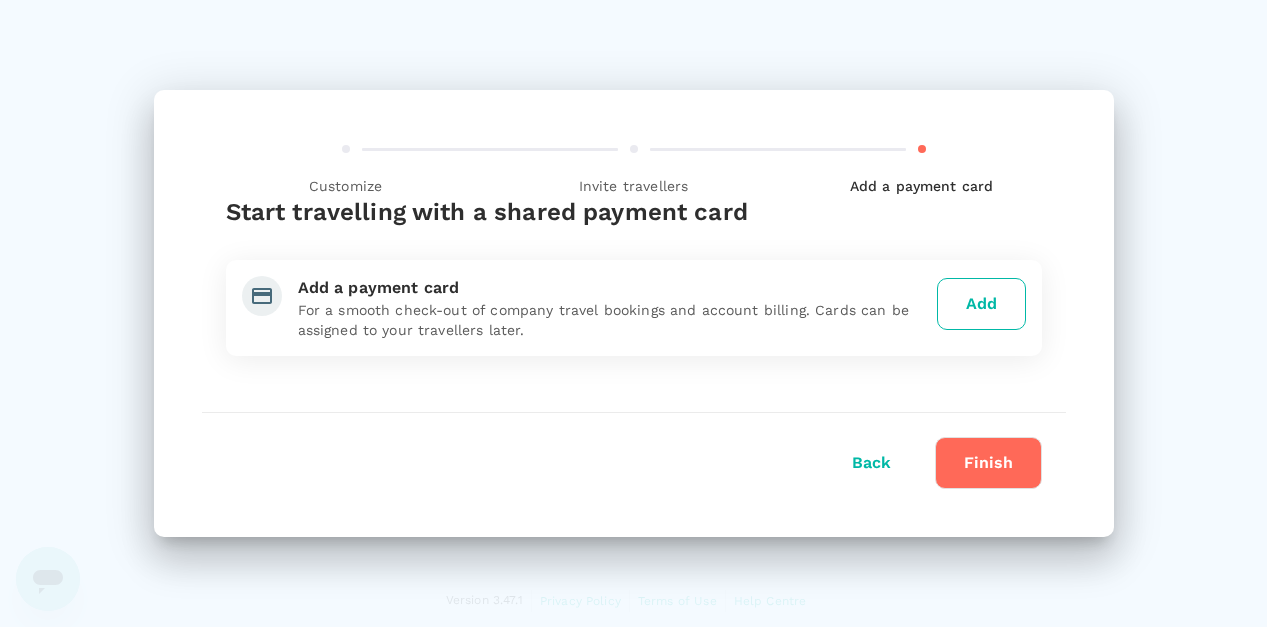 scroll, scrollTop: 0, scrollLeft: 0, axis: both 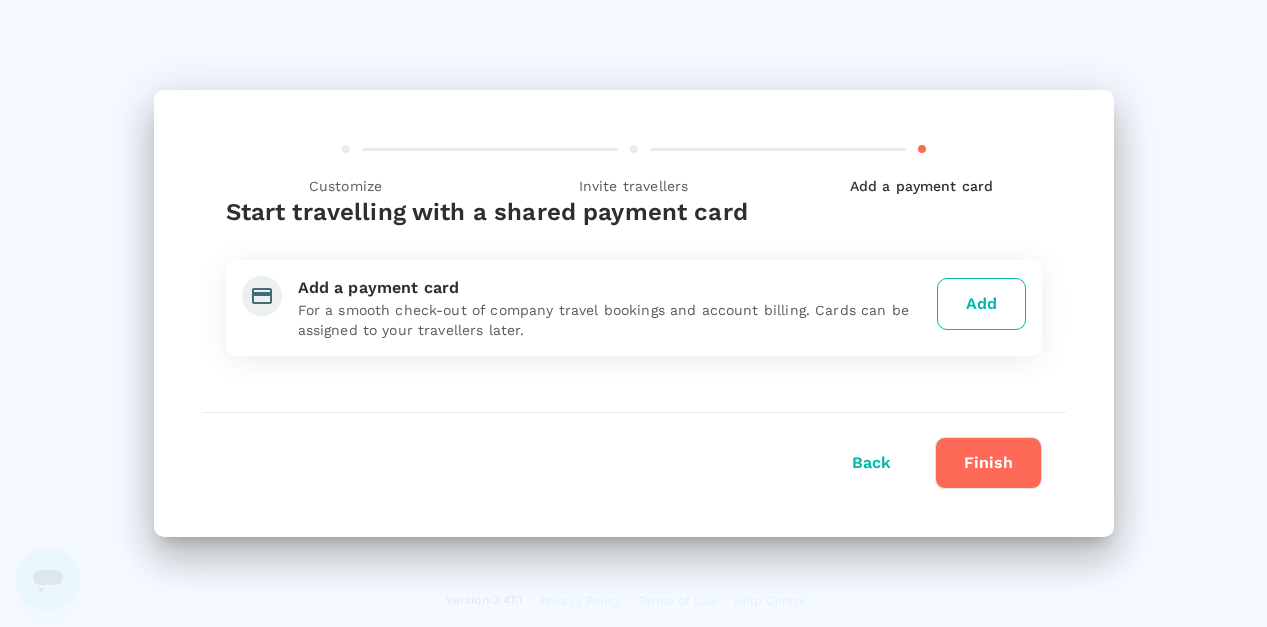 click on "Add" at bounding box center (981, 304) 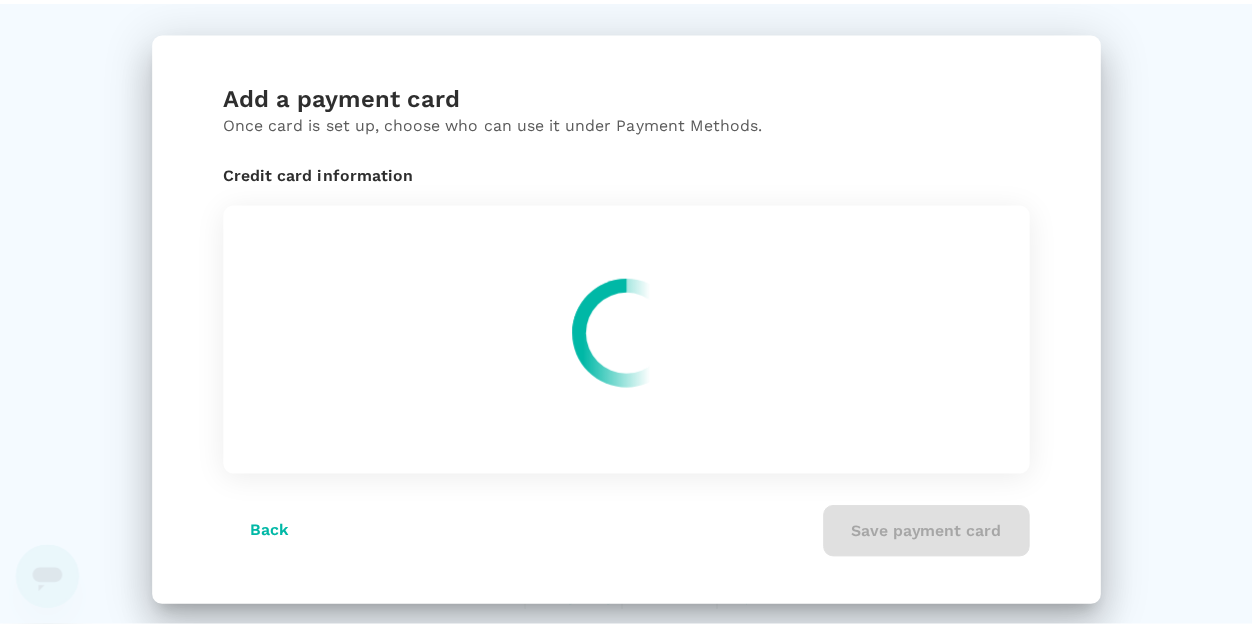 scroll, scrollTop: 0, scrollLeft: 0, axis: both 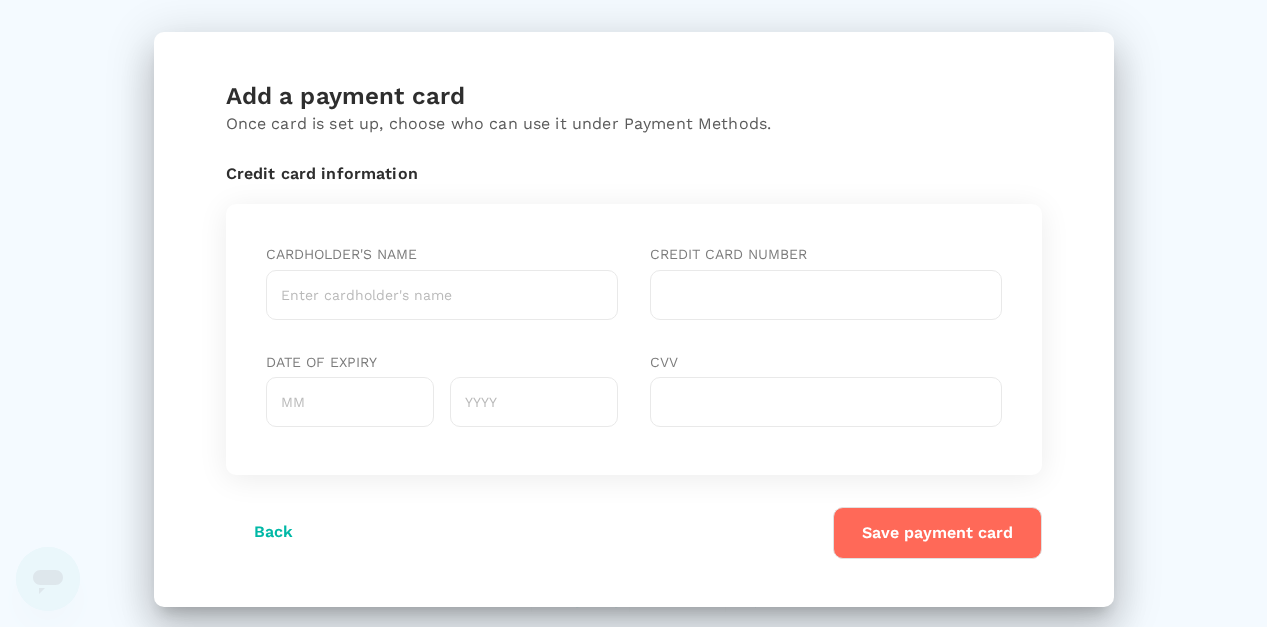 click on "Cardholder's name" at bounding box center [441, 295] 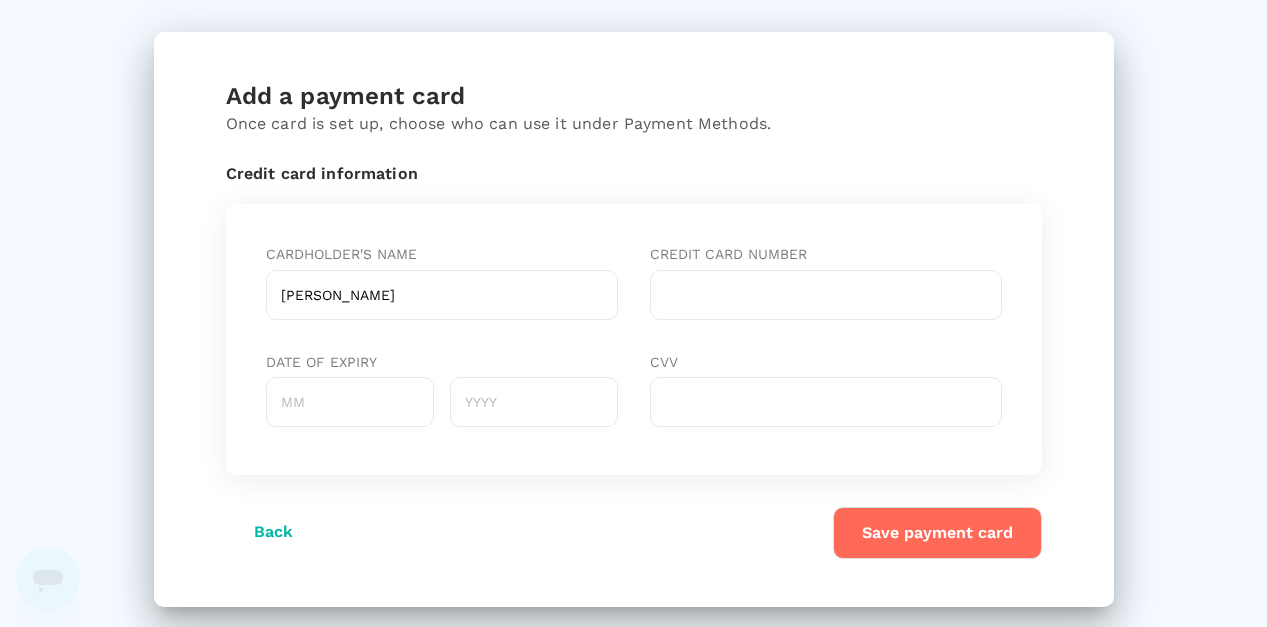 type on "[PERSON_NAME]" 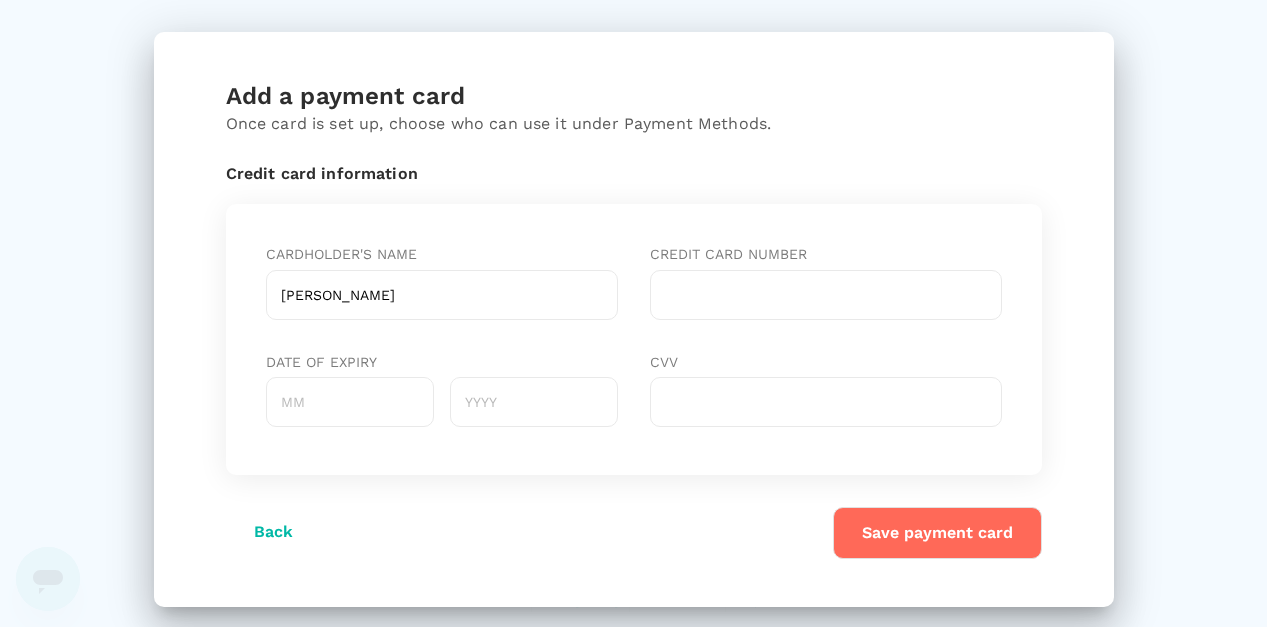 click on "Date of expiry" at bounding box center (349, 402) 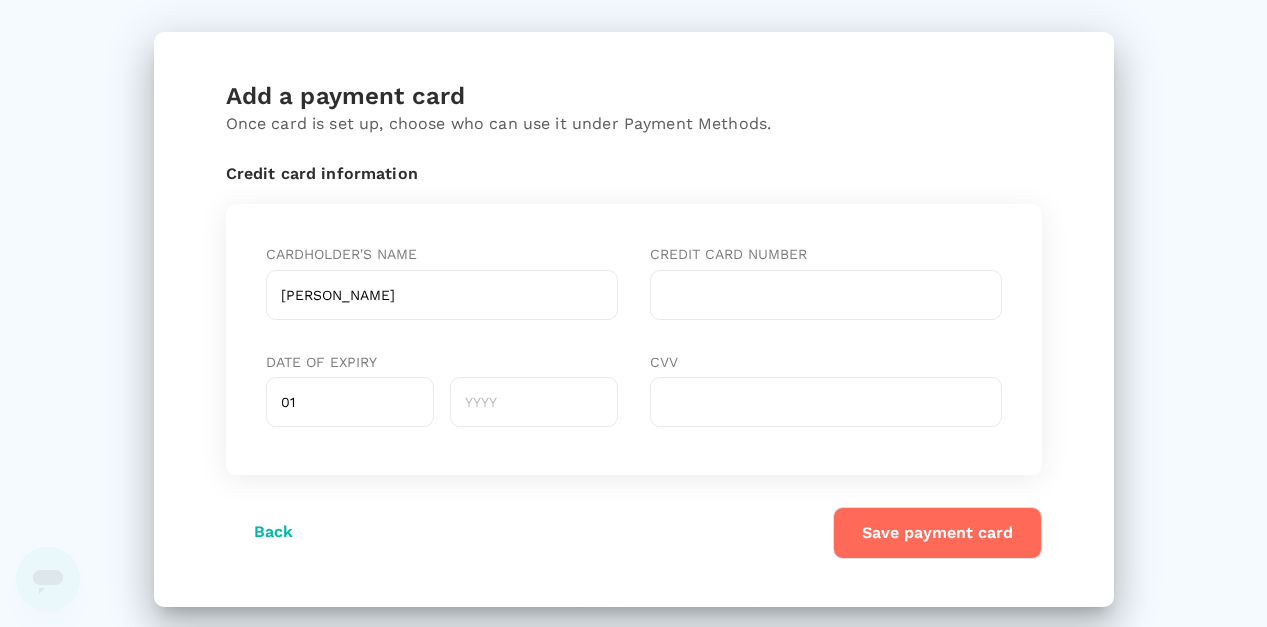 type on "01" 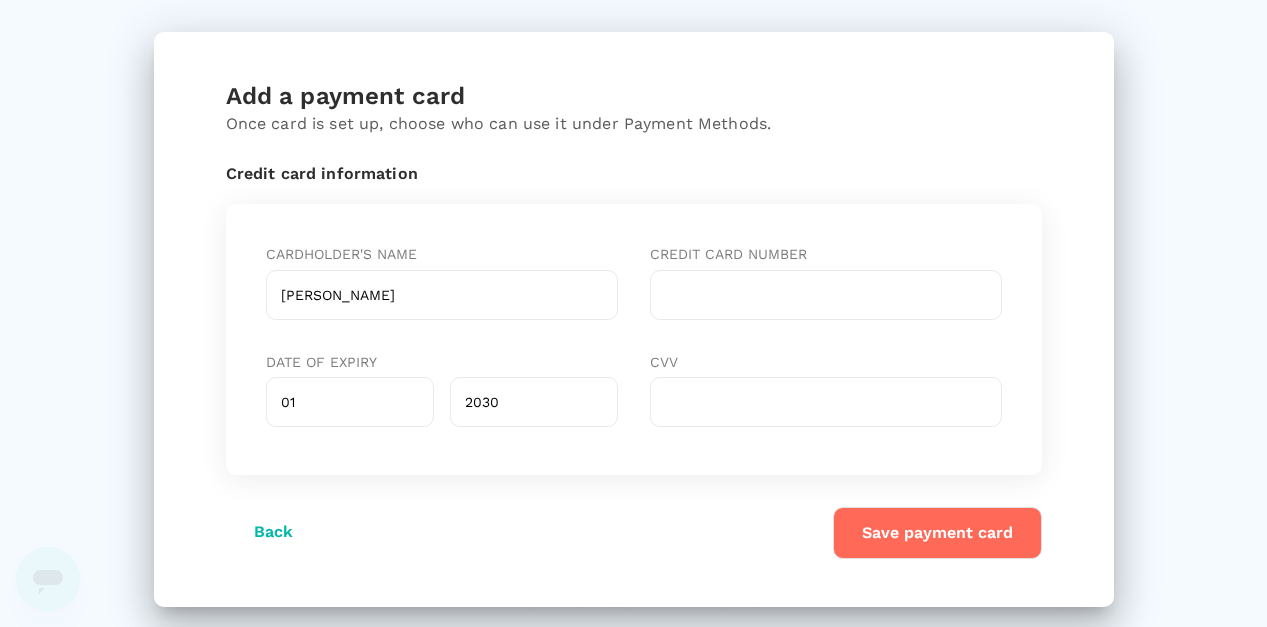 type on "2030" 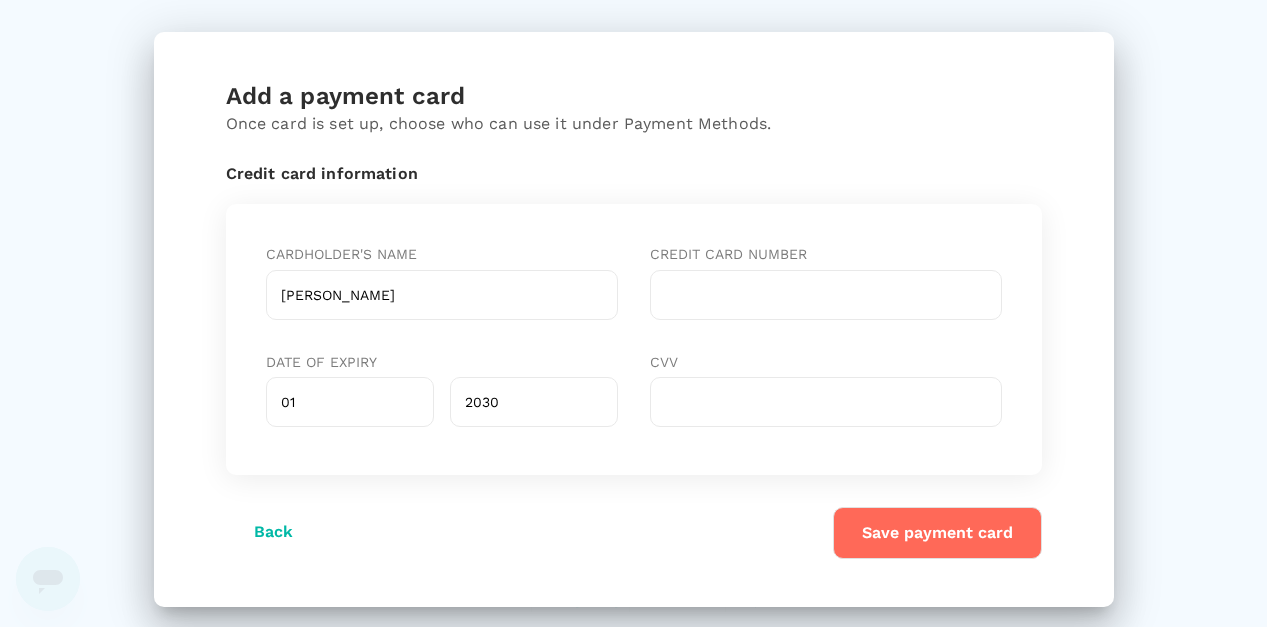 click on "Save payment card" at bounding box center (937, 533) 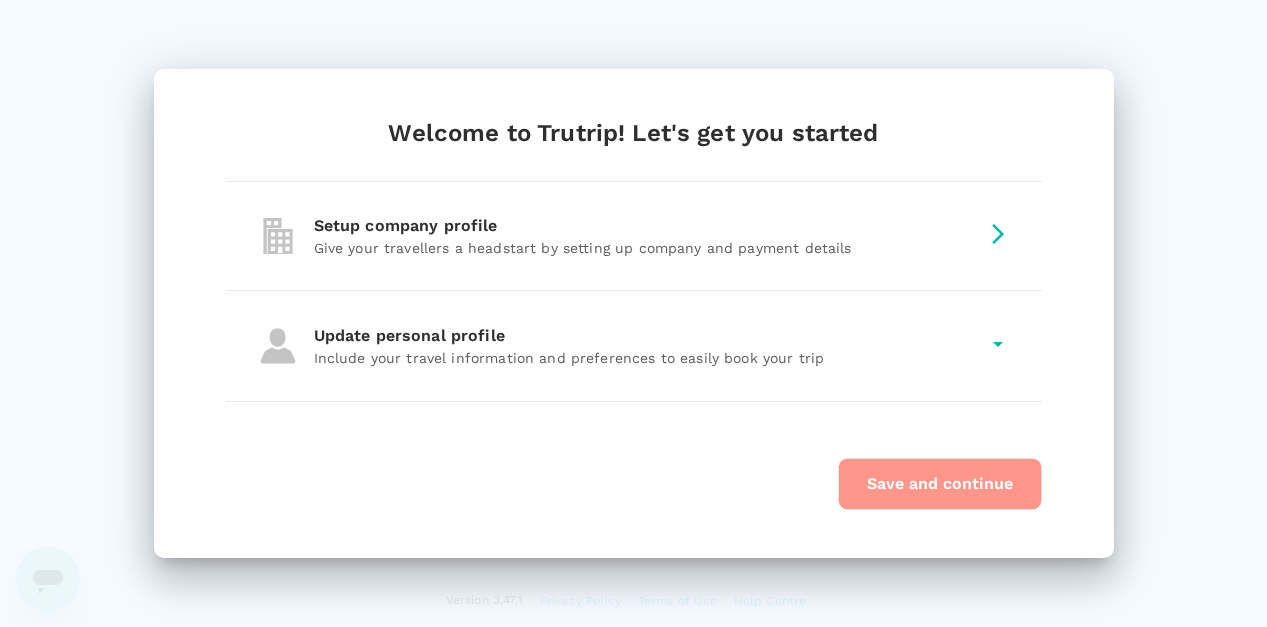 click on "Save and continue" at bounding box center [940, 484] 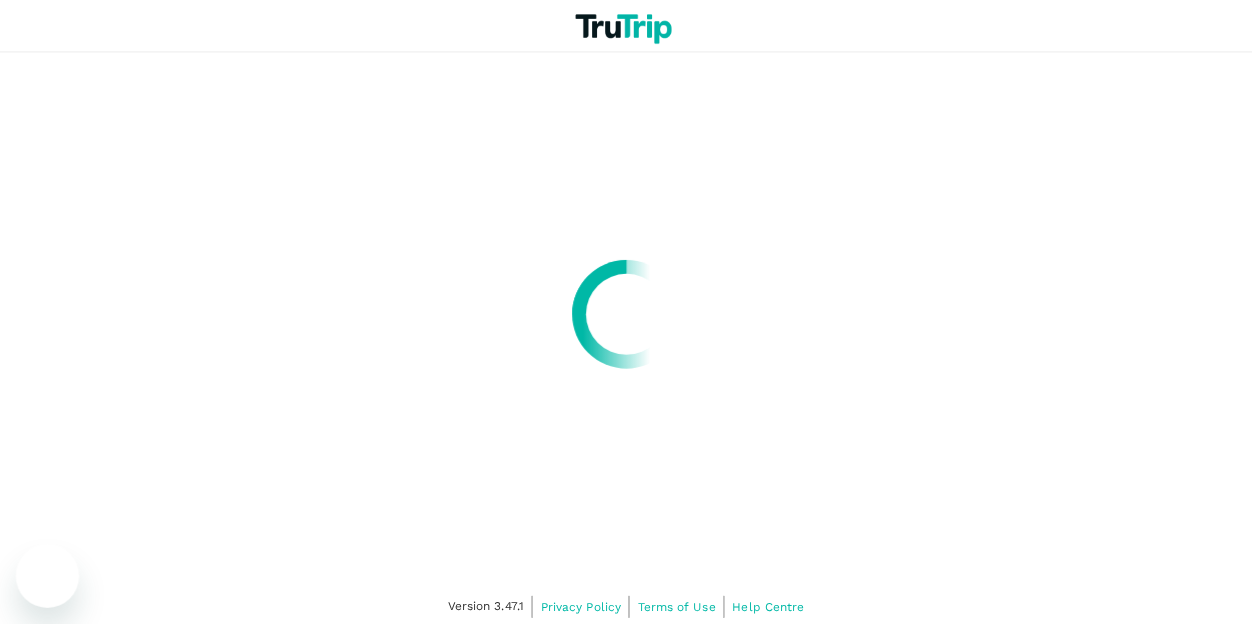 scroll, scrollTop: 0, scrollLeft: 0, axis: both 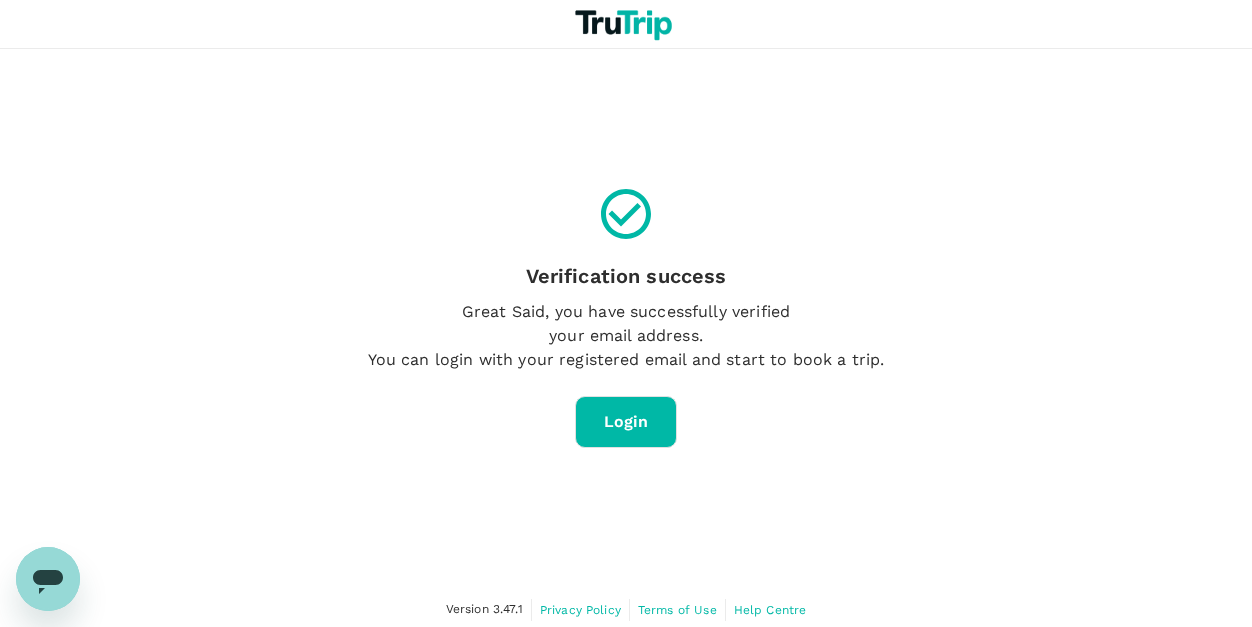 click on "Login" at bounding box center (626, 422) 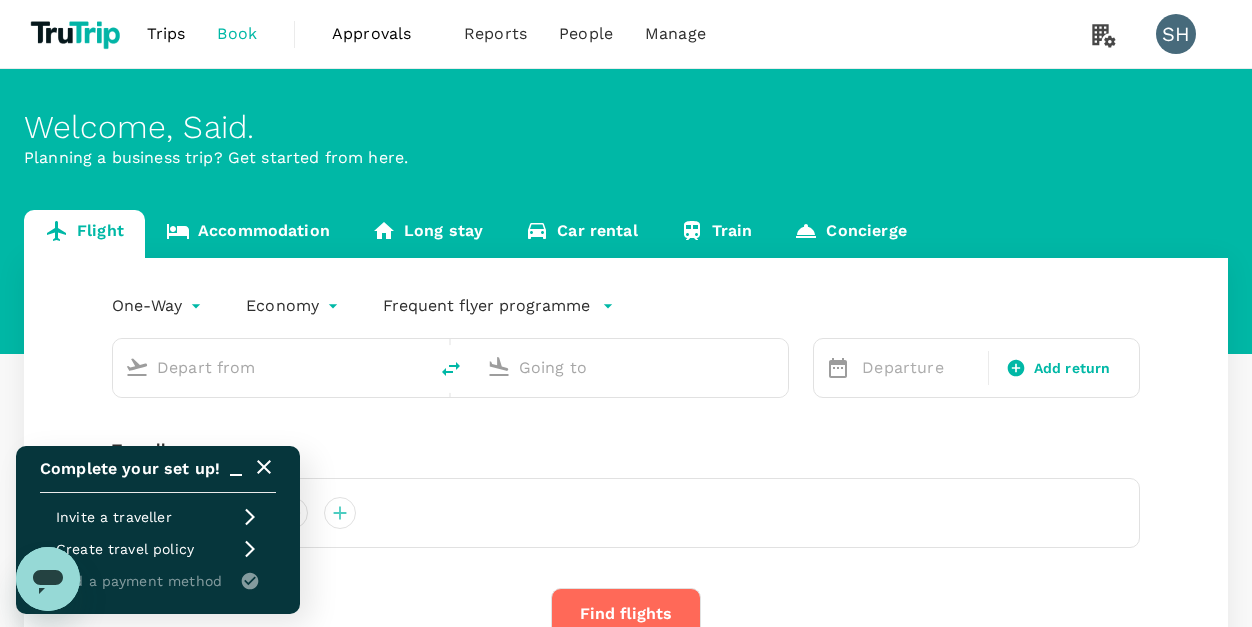 type 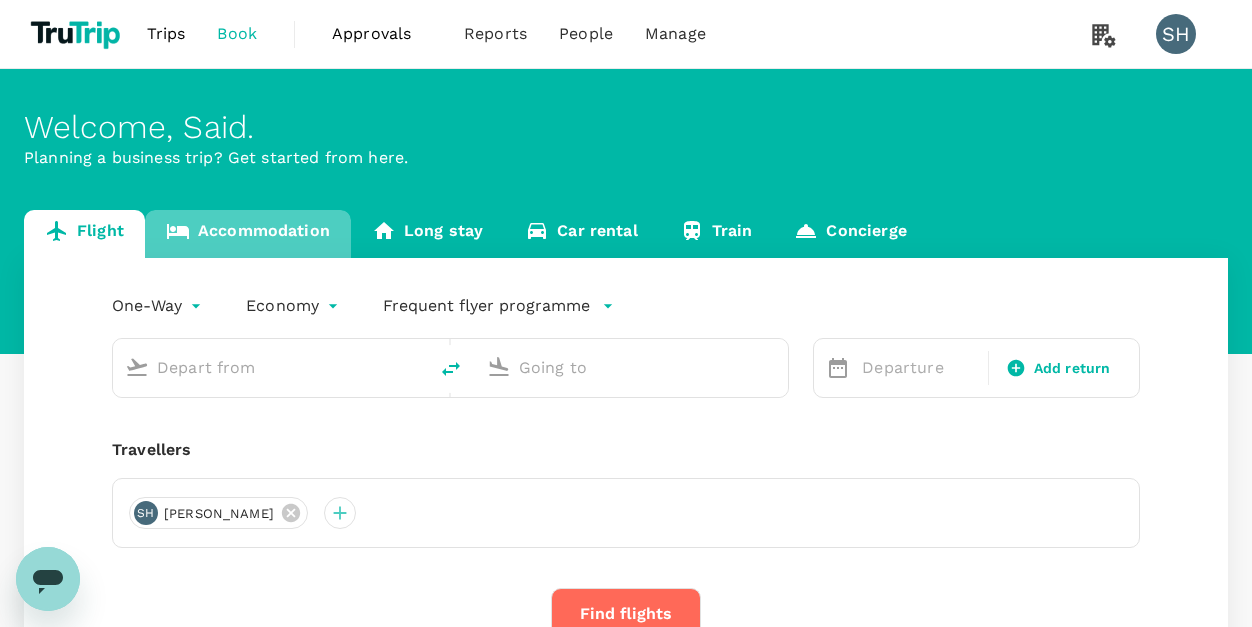 click on "Accommodation" at bounding box center (248, 234) 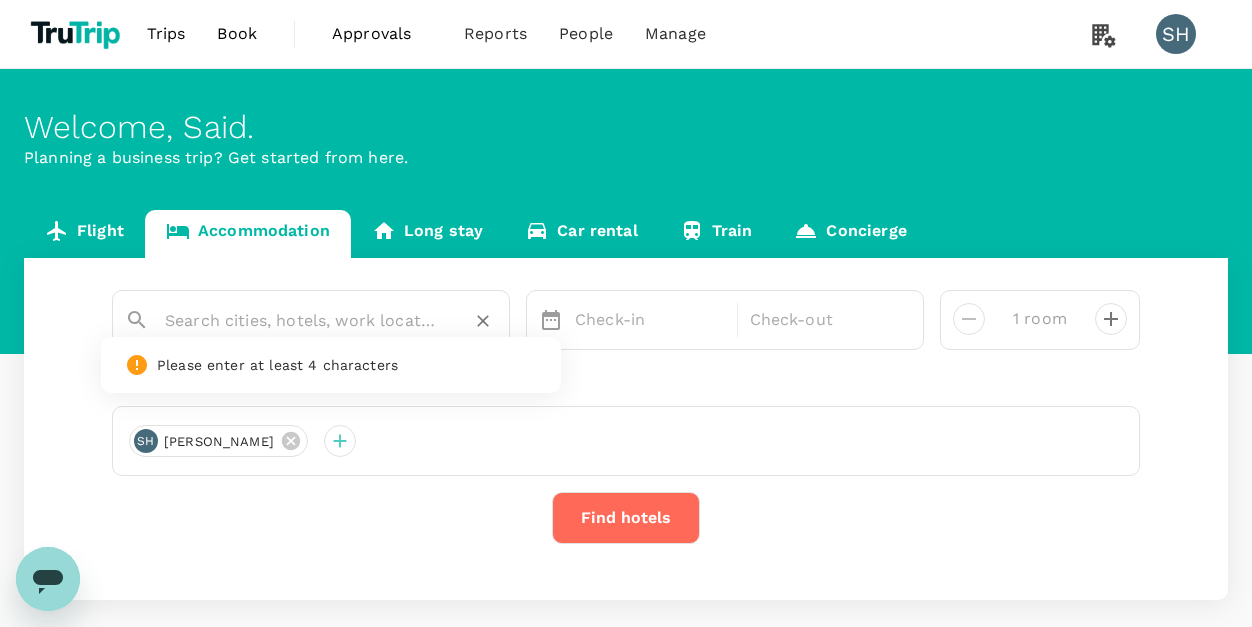 click at bounding box center (303, 320) 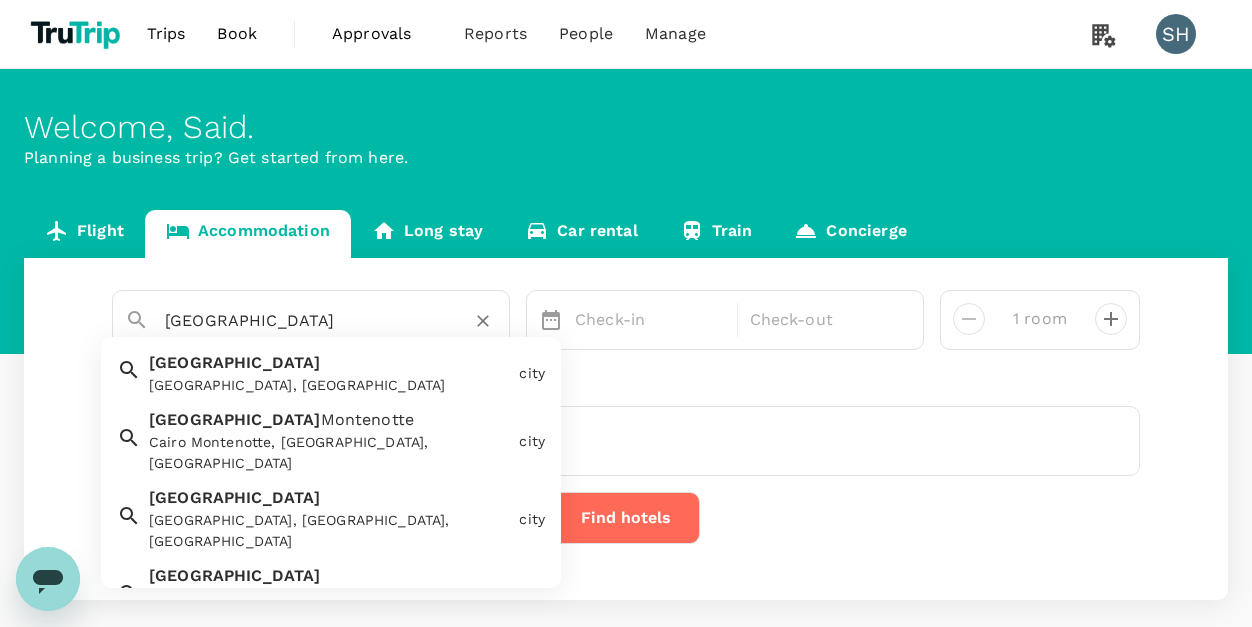 click on "Cairo [GEOGRAPHIC_DATA], [GEOGRAPHIC_DATA]" at bounding box center [326, 369] 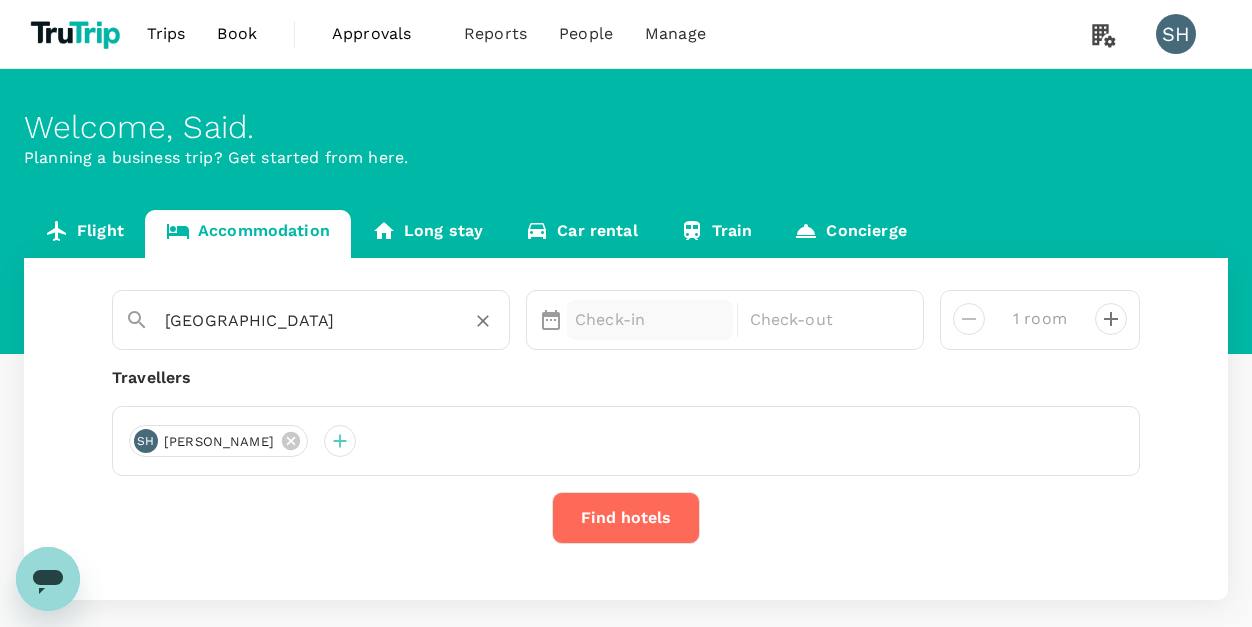 type on "[GEOGRAPHIC_DATA]" 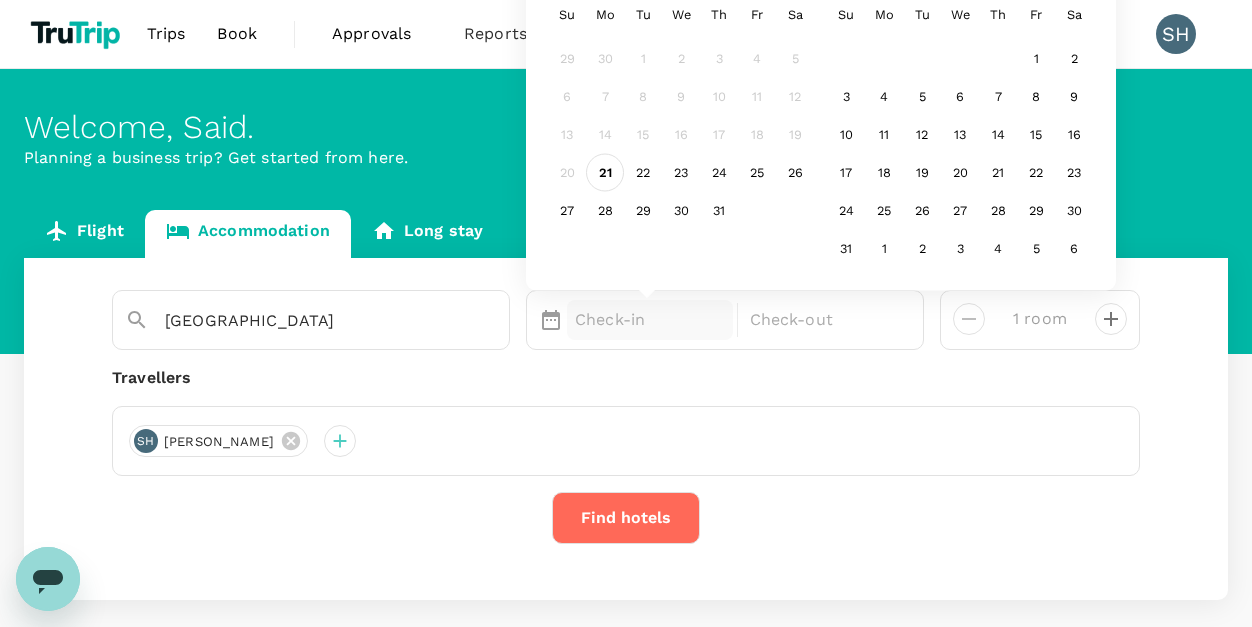 click on "21" at bounding box center (605, 173) 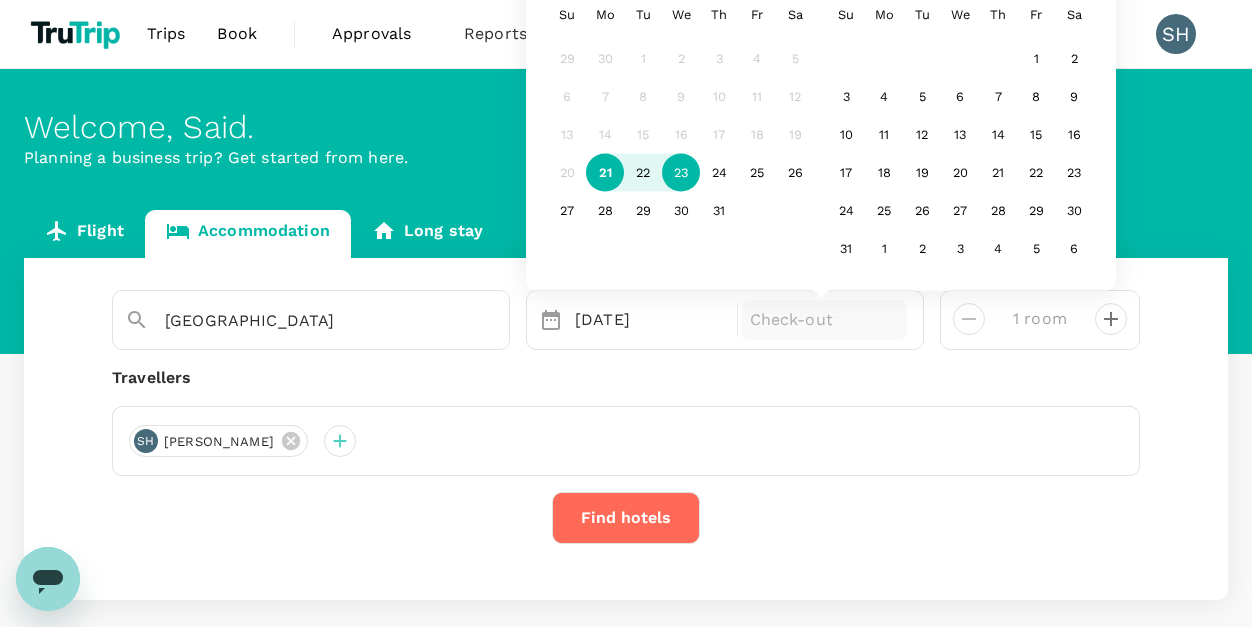click on "23" at bounding box center (681, 173) 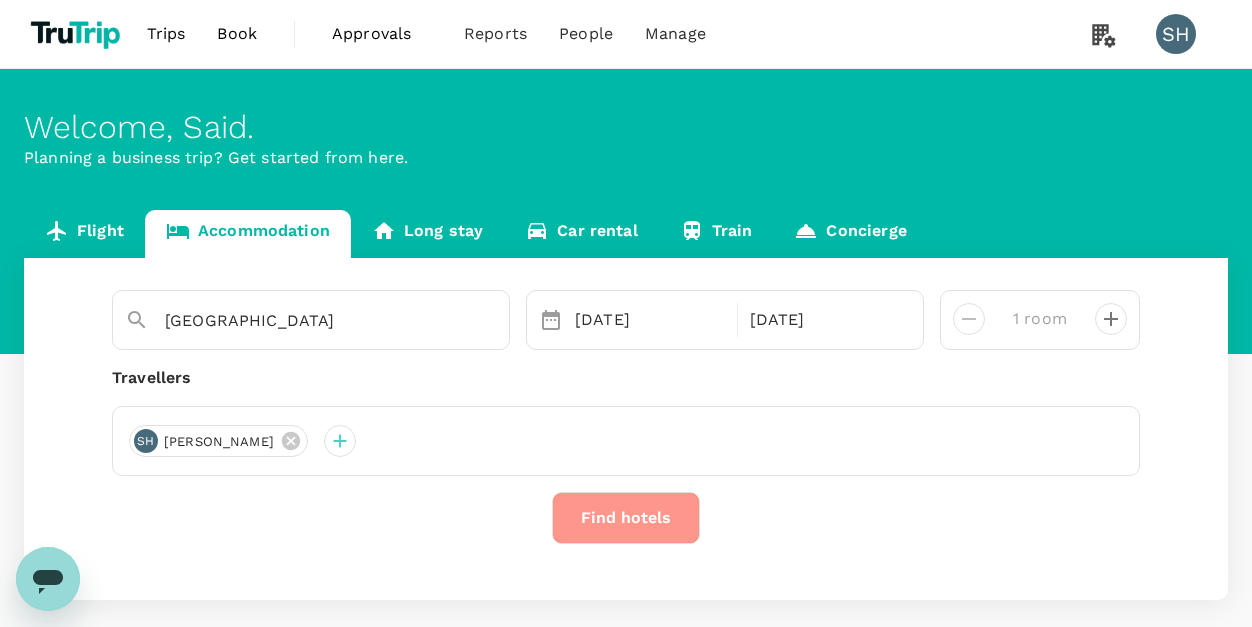 click on "Find hotels" at bounding box center (626, 518) 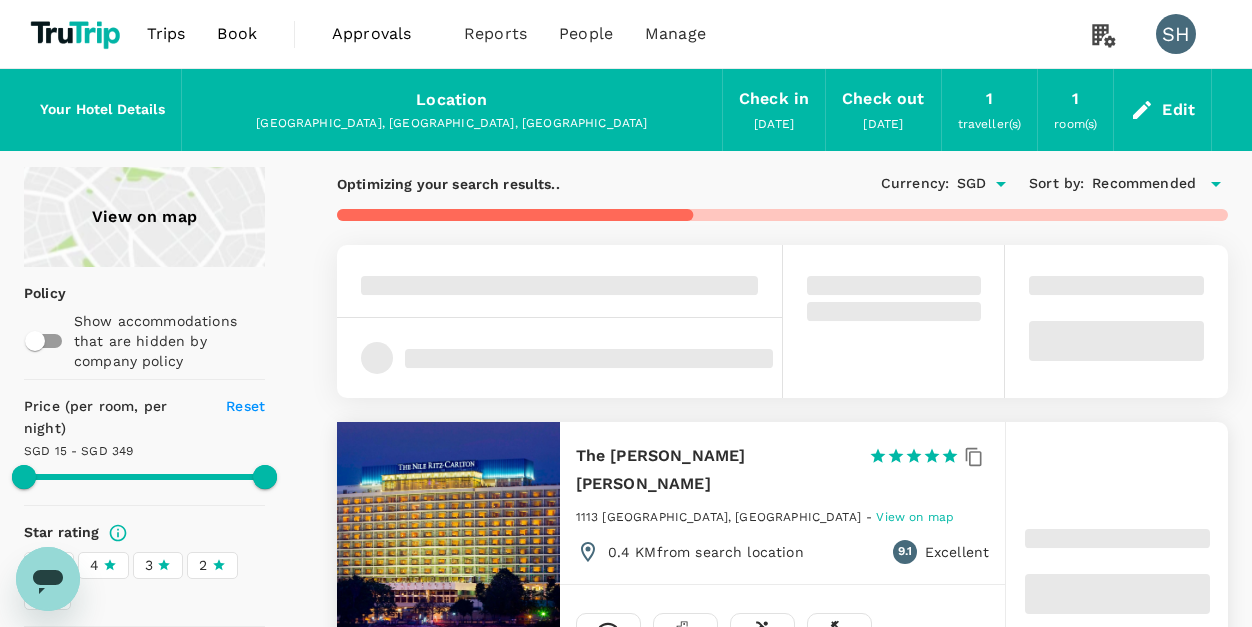 scroll, scrollTop: 199, scrollLeft: 0, axis: vertical 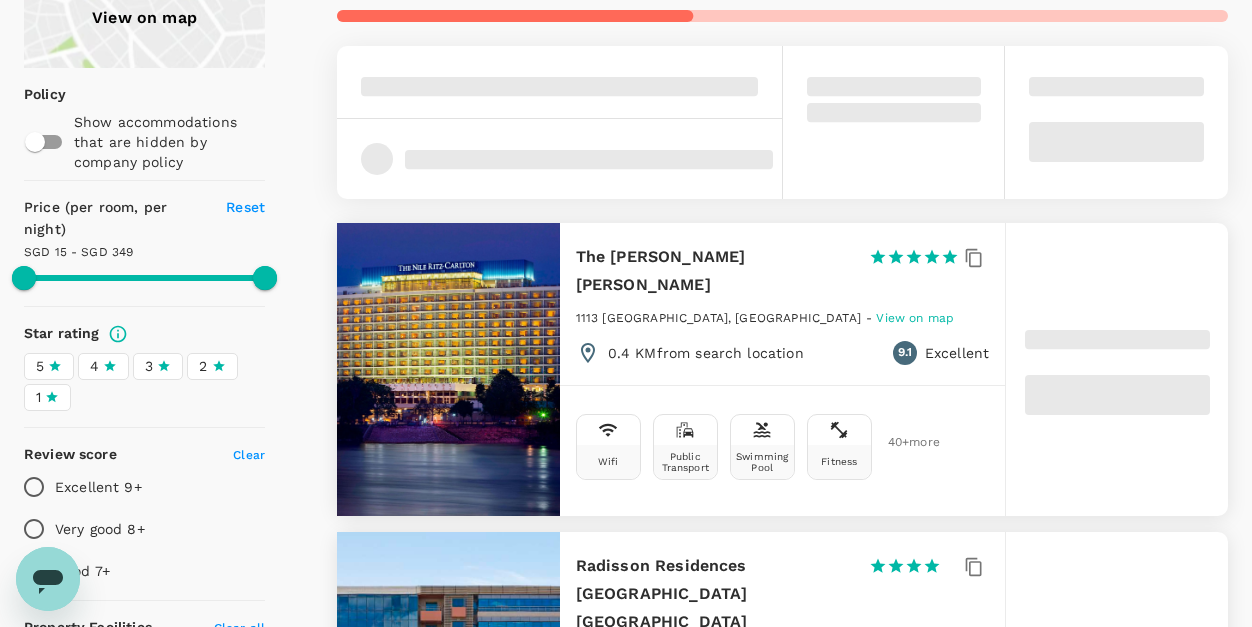 click on "5" at bounding box center (49, 366) 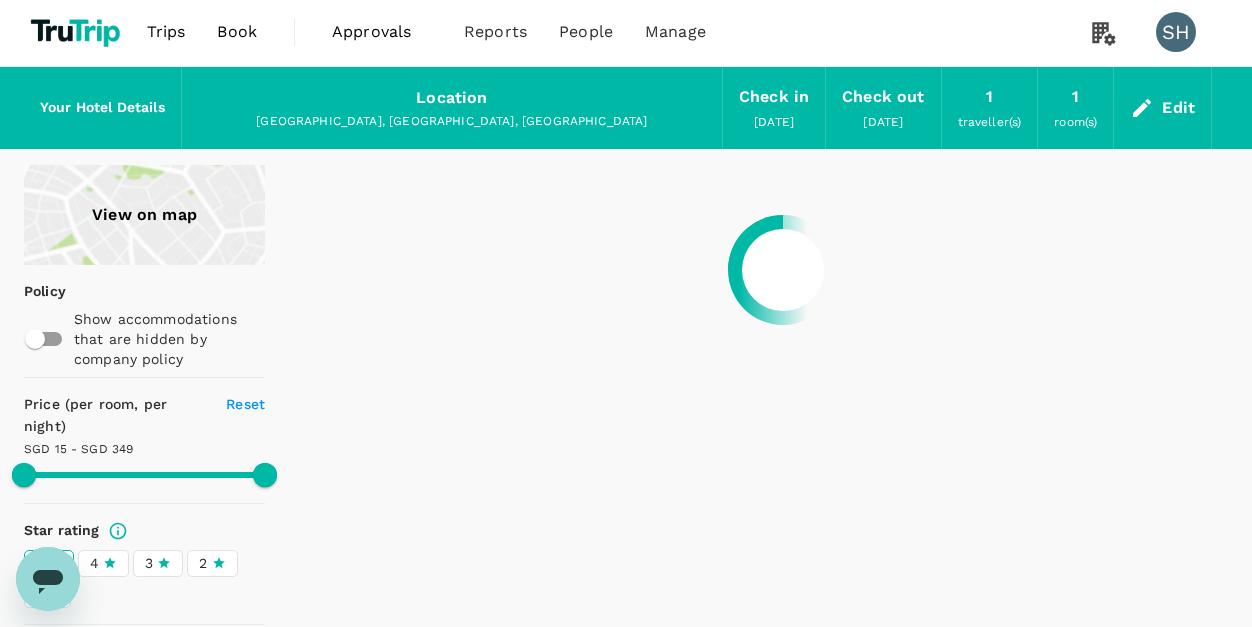 scroll, scrollTop: 0, scrollLeft: 0, axis: both 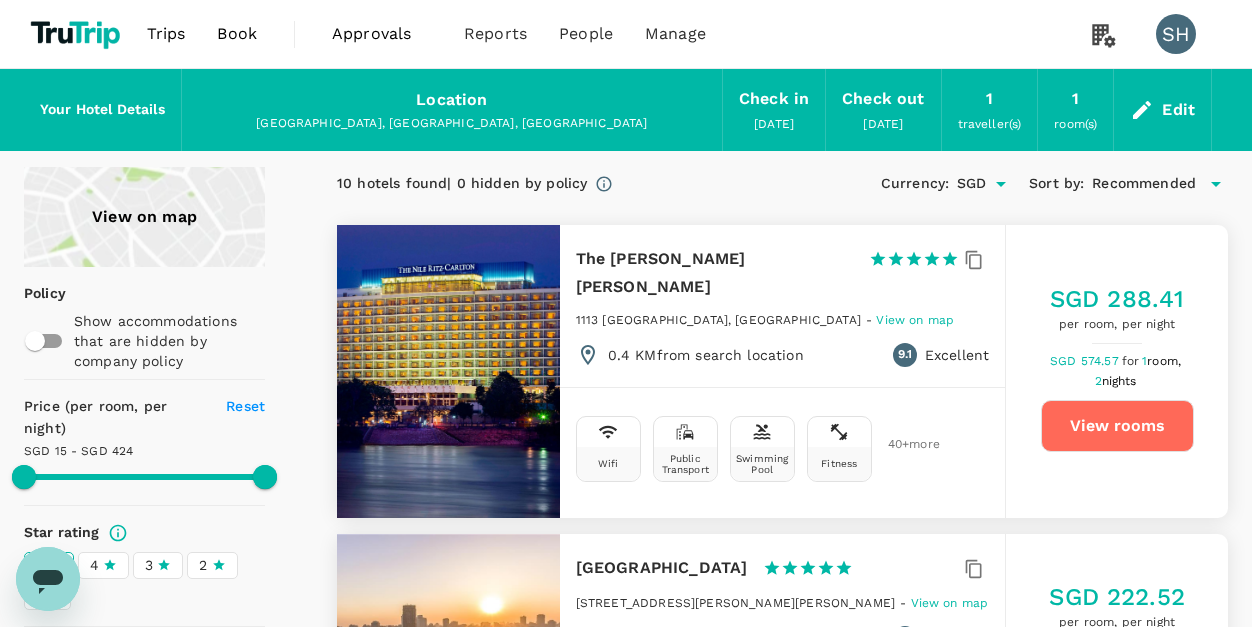click on "10   hotels found  |   0   hidden by policy Currency :  SGD Sort by :  Recommended The [PERSON_NAME] [PERSON_NAME] 1 Star 2 Stars 3 Stars 4 Stars 5 Stars 1113 [GEOGRAPHIC_DATA], [GEOGRAPHIC_DATA]   -   View on map 0.4 KM  from search location 9.1 Excellent Wifi Public Transport Swimming Pool Fitness 40 +  more SGD 288.41 per room, per night SGD 574.57 for 1  room, 2  nights View rooms [GEOGRAPHIC_DATA] 1 Star 2 Stars 3 Stars 4 Stars 5 Stars 12 [PERSON_NAME] [GEOGRAPHIC_DATA][PERSON_NAME], [GEOGRAPHIC_DATA]   -   View on map 0.8 KM  from search location 9.4 Excellent Wifi Airport Shuttle Public Transport Swimming Pool 37 +  more SGD 222.52 per room, per night SGD 442.79 for 1  room, 2  nights View rooms [PERSON_NAME] 1 Star 2 Stars 3 Stars 4 Stars 5 Stars [GEOGRAPHIC_DATA], [GEOGRAPHIC_DATA]   -   View on map 0.8 KM  from search location 8.5 Very good Public Transport Swimming Pool Fitness Laundry 21 +  more SGD 183.57 per room, per night SGD 364.89 for 1  room, 2  nights View rooms [GEOGRAPHIC_DATA] [GEOGRAPHIC_DATA] 1 Star 2 Stars 3 Stars 4 Stars   -" at bounding box center [758, 1820] 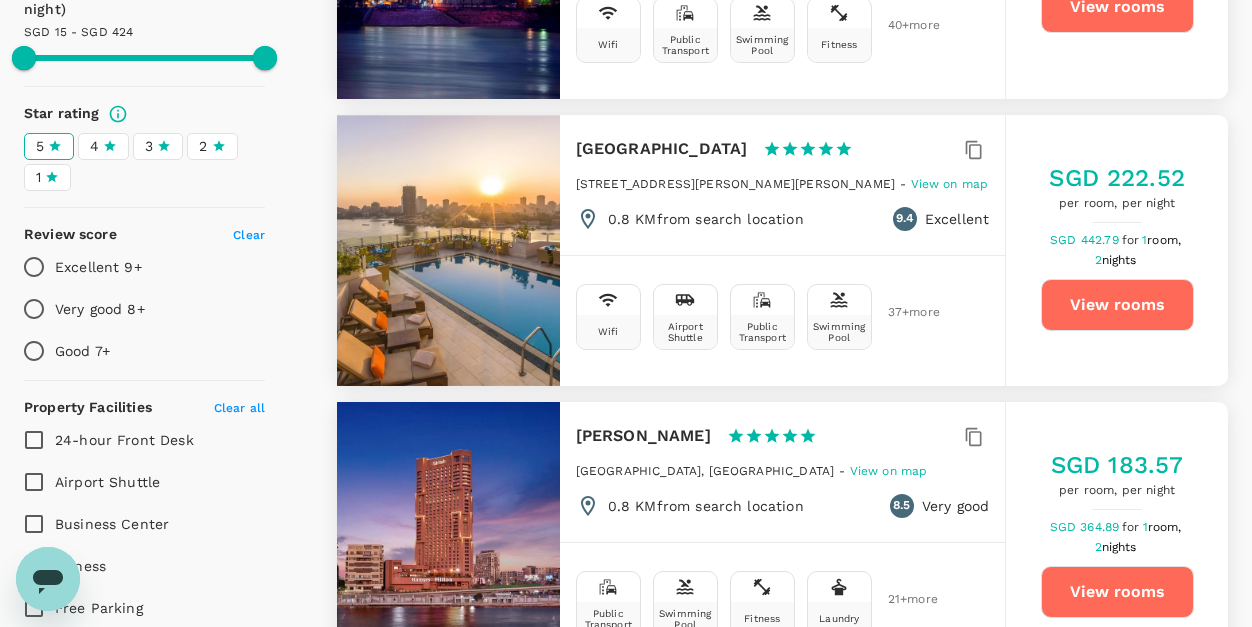 scroll, scrollTop: 420, scrollLeft: 0, axis: vertical 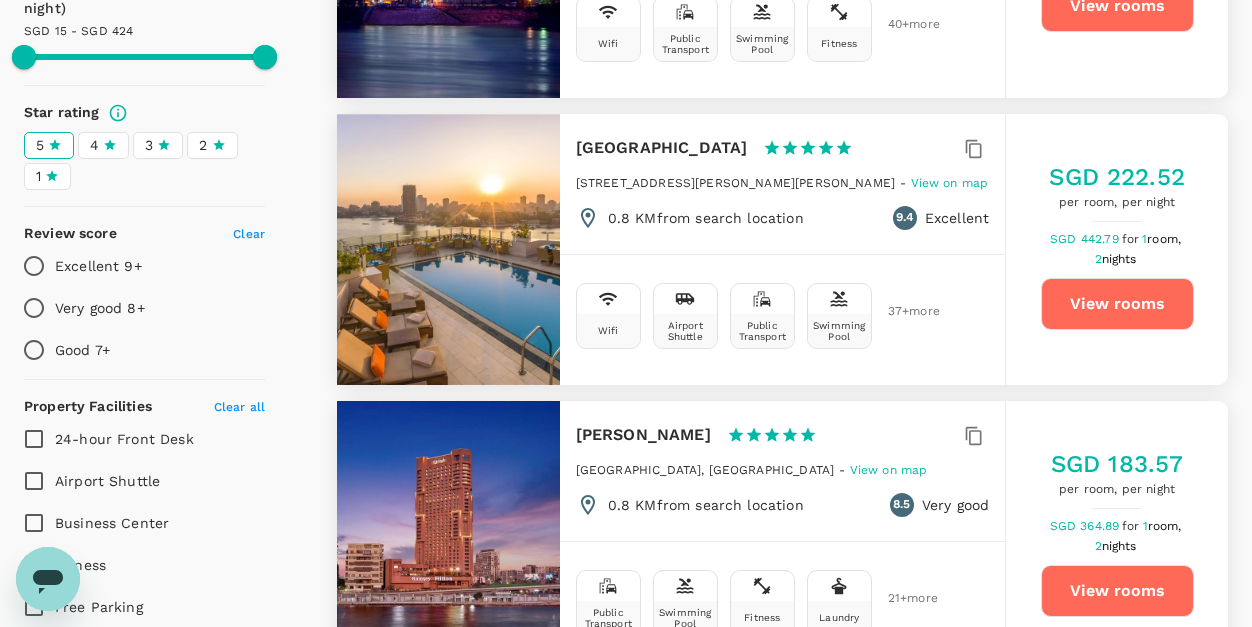 click on "View rooms" at bounding box center (1117, 591) 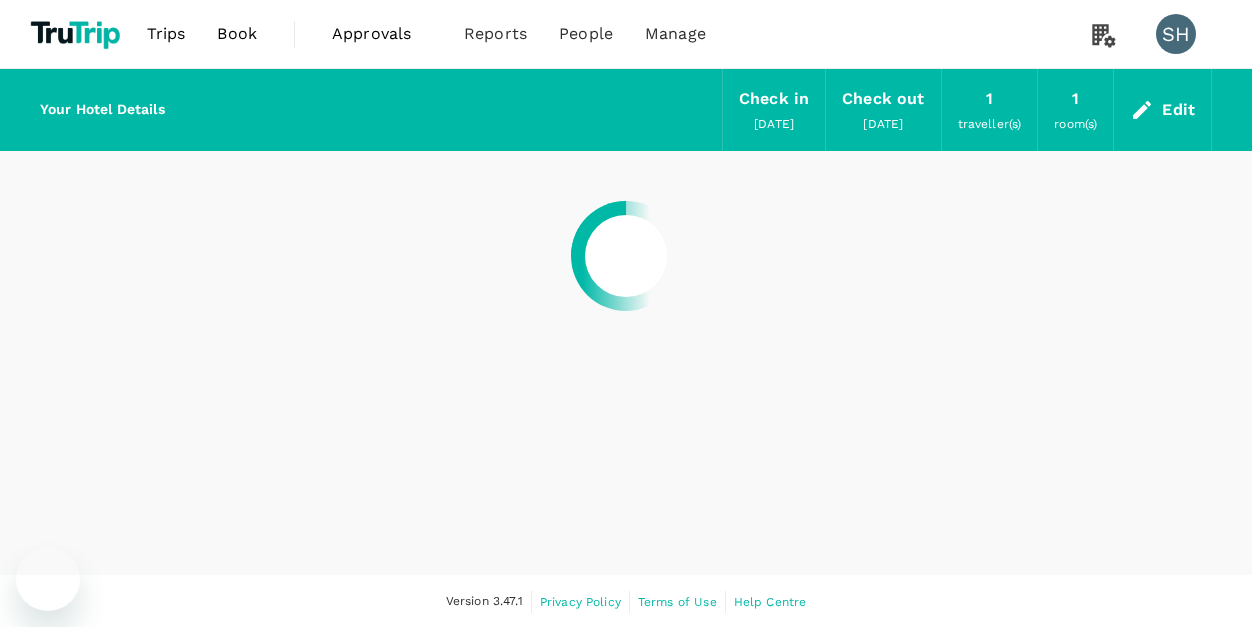 scroll, scrollTop: 0, scrollLeft: 0, axis: both 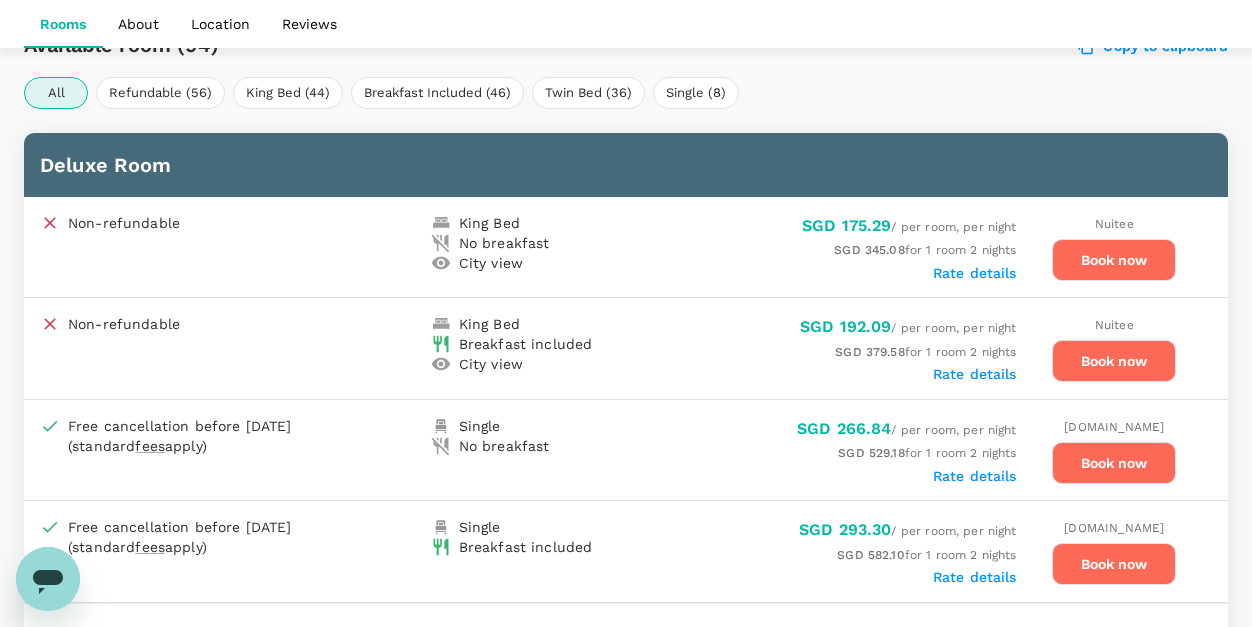 click on "Book now" at bounding box center (1114, 361) 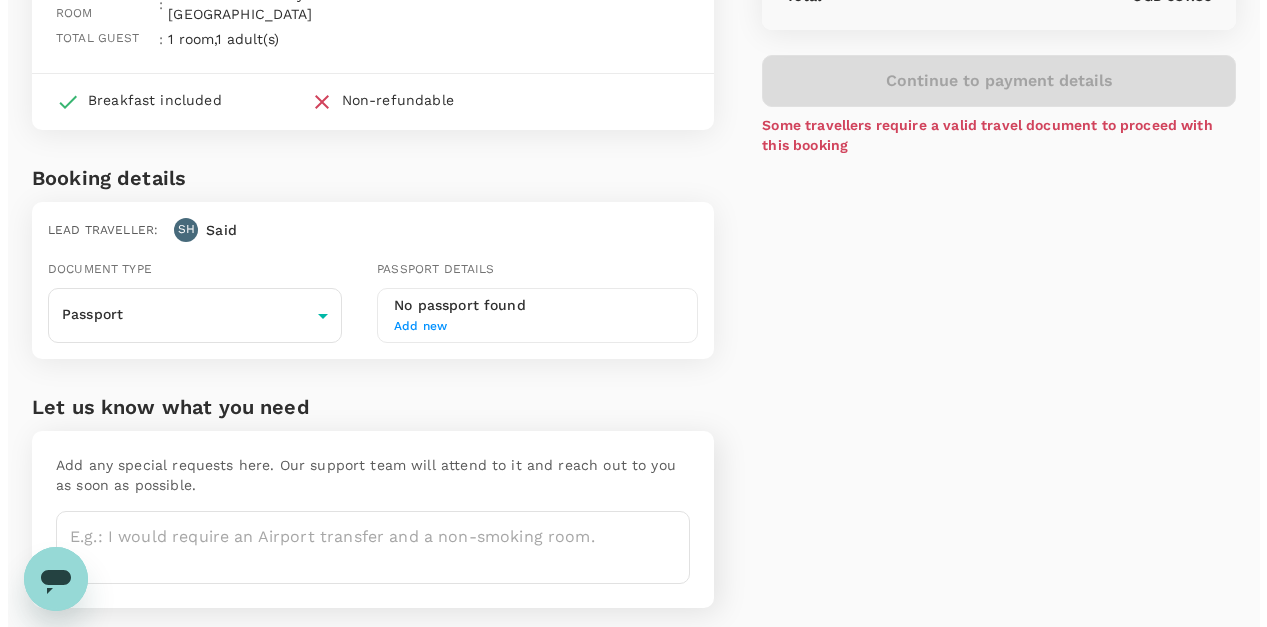 scroll, scrollTop: 277, scrollLeft: 0, axis: vertical 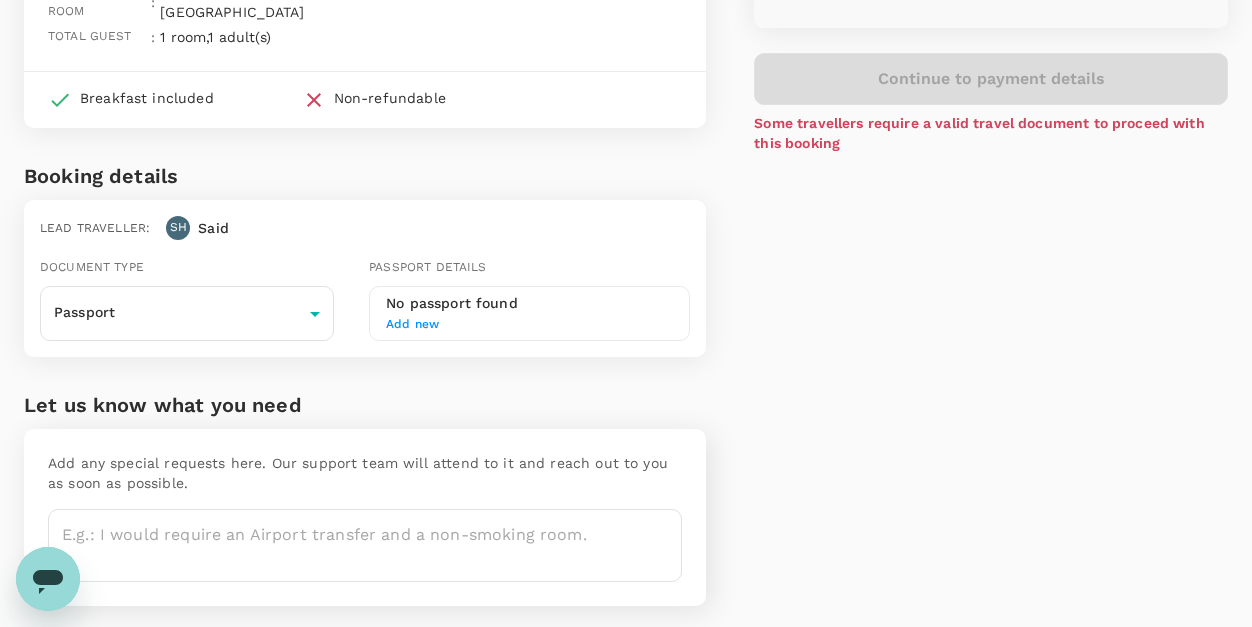 click on "Add new" at bounding box center [529, 325] 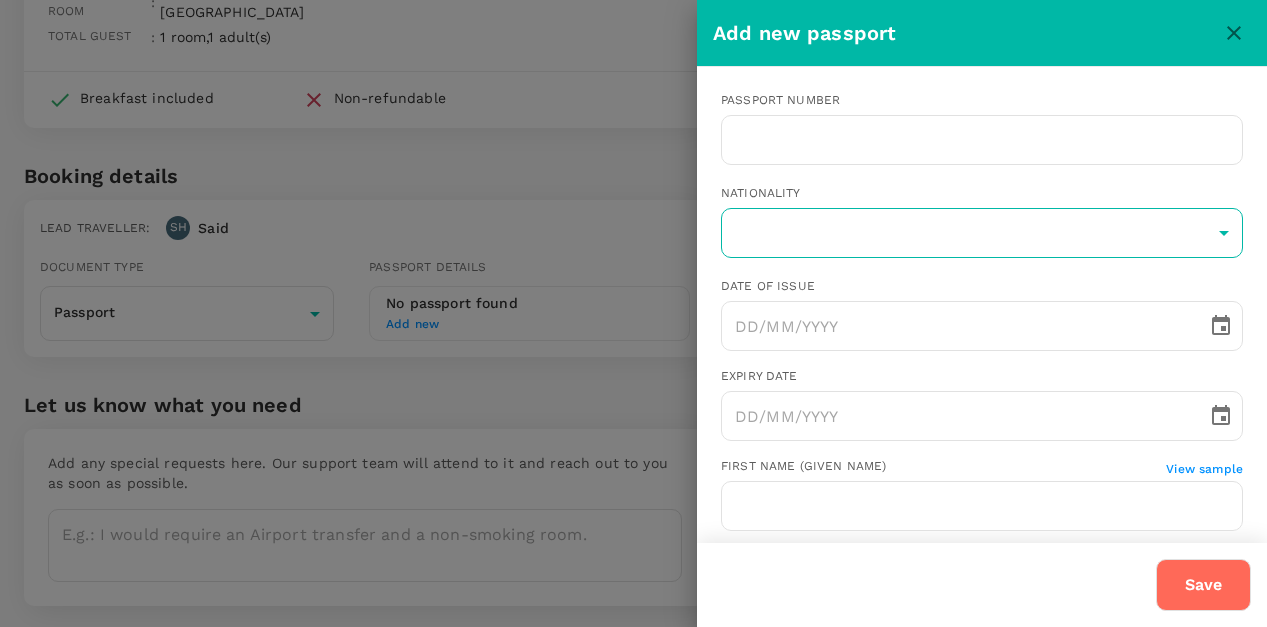 click on "Back to hotel details Review selection You've selected Hilton Ramses Check-in : 21 Jul 2025 ,  15:00 Check-out : 23 Jul 2025 ,  12:00 Total night : 2   night(s) Selected room : Deluxe Room - City View - King Bed Total guest : 1   room ,  1   adult(s) Breakfast included Non-refundable Booking details Lead traveller : SH Said Document type Passport Passport ​ Passport details No passport found Add new Let us know what you need Add any special requests here. Our support team will attend to it and reach out to you as soon as possible. x ​ Price Summary Total 2 night(s) x 1 room(s) SGD 379.58 Service fee SGD 2.25 Total SGD 381.83 Continue to payment details Some travellers require a valid travel document to proceed with this booking Version 3.47.1 Privacy Policy Terms of Use Help Centre Edit View details Add new passport Passport number ​ Nationality ​ ​ Date of issue ​ Expiry date ​ First name (Given name) View sample ​ Last name (Family name) View sample ​ Gender Female Male Date of birth ​" at bounding box center (633, 207) 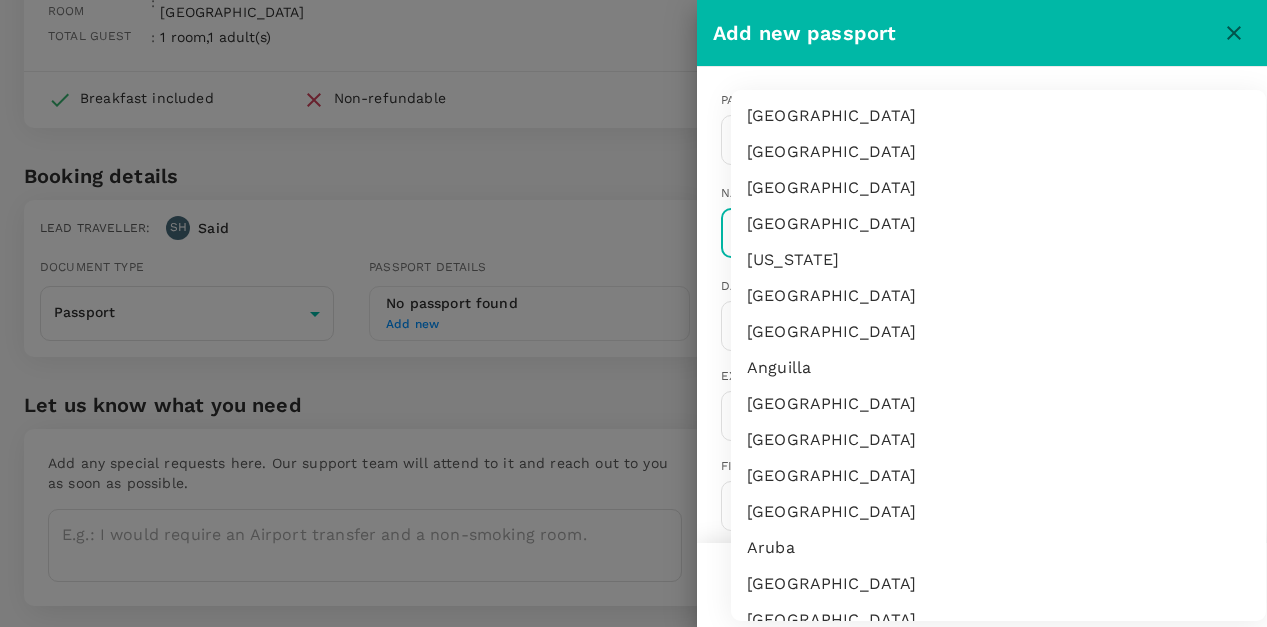 type 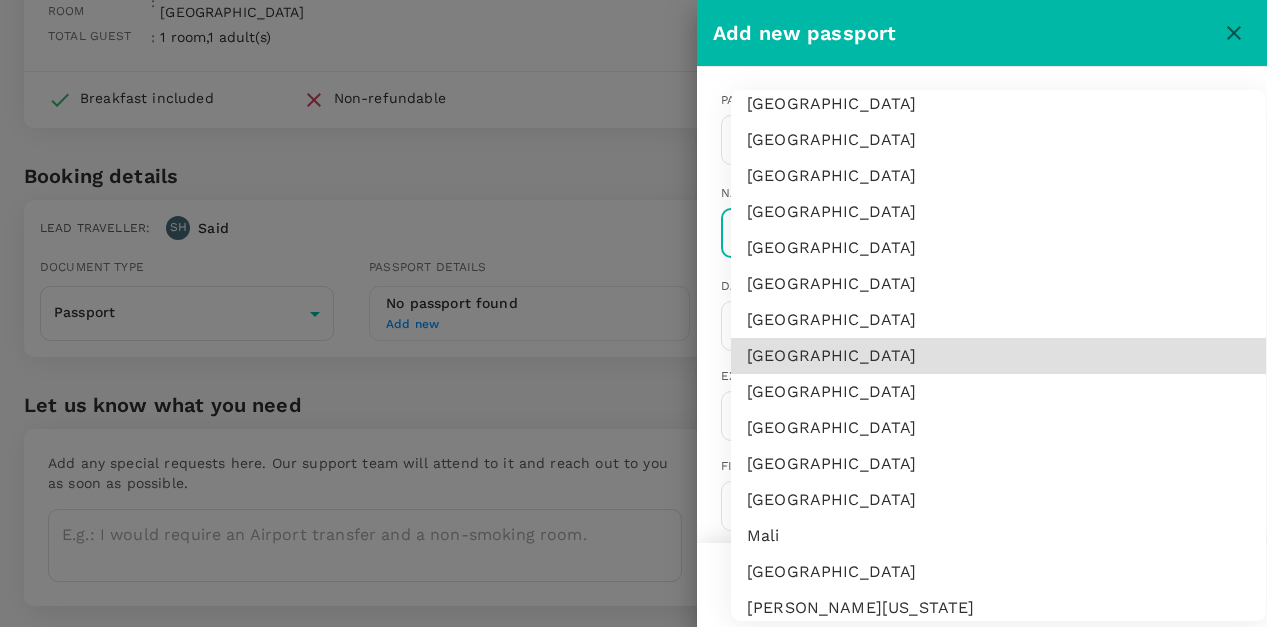 click on "Malaysia" at bounding box center (998, 464) 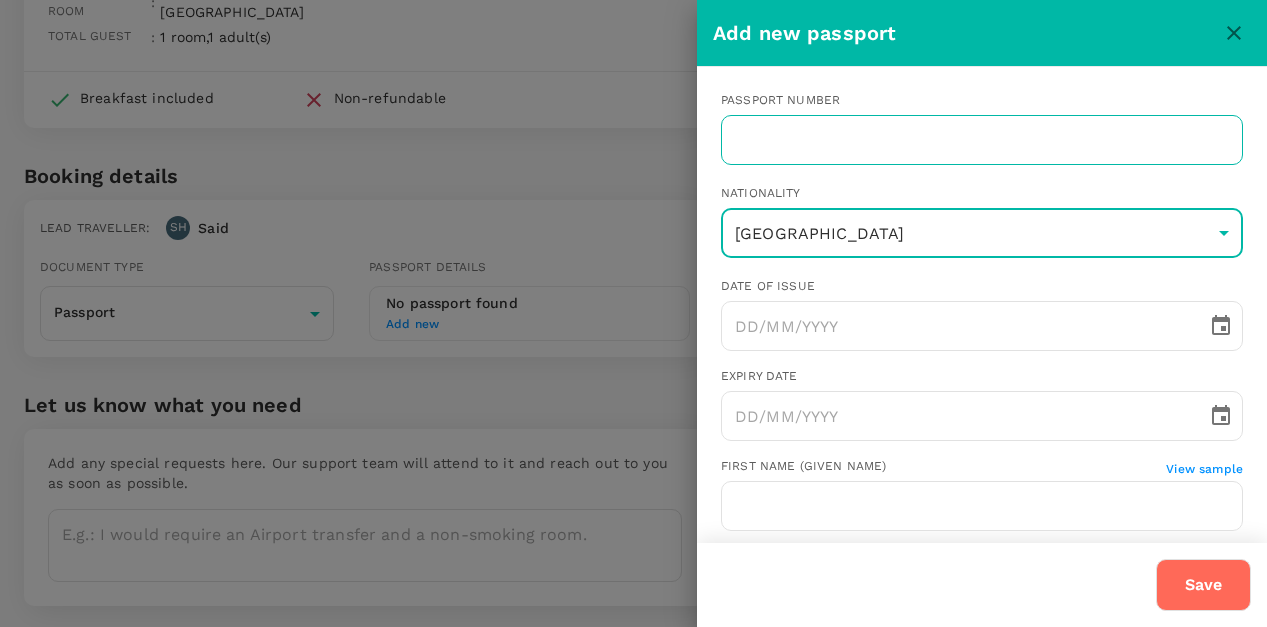 click at bounding box center [982, 140] 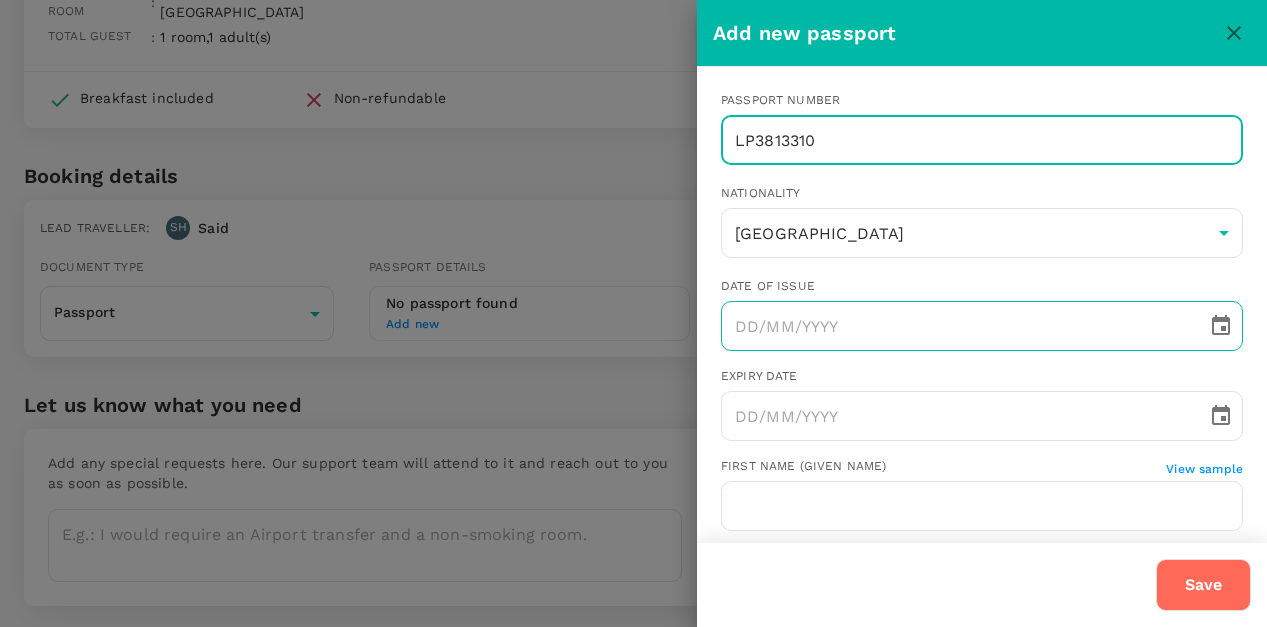 type on "LP3813310" 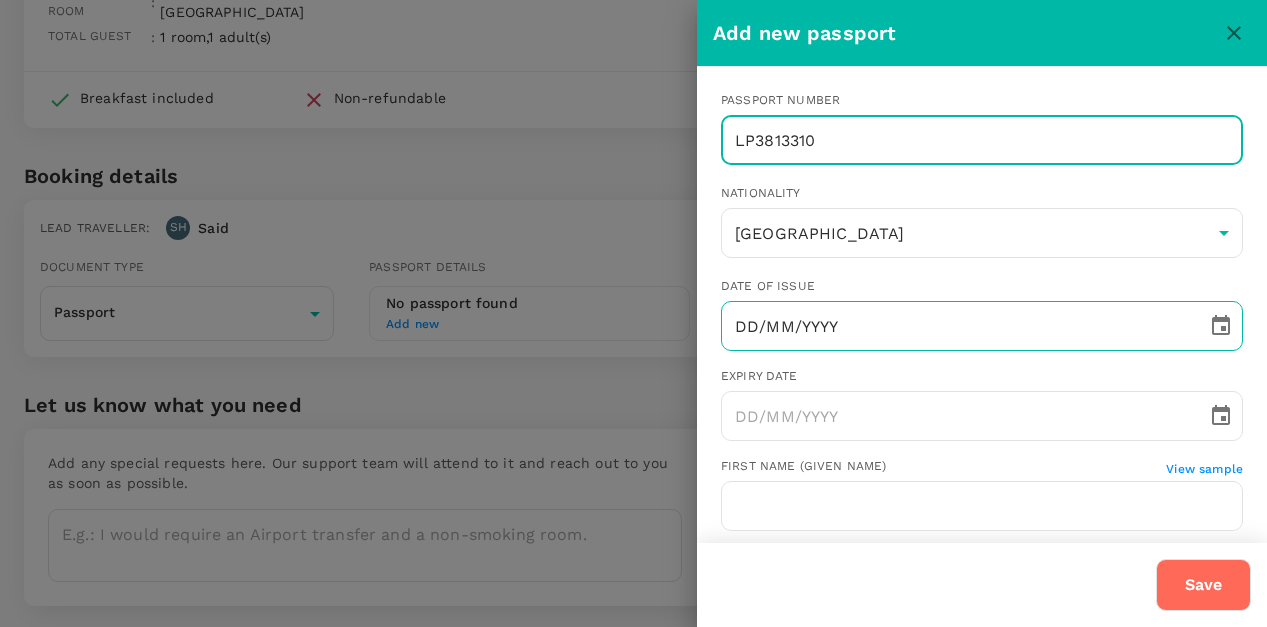 click on "DD/MM/YYYY" at bounding box center [957, 326] 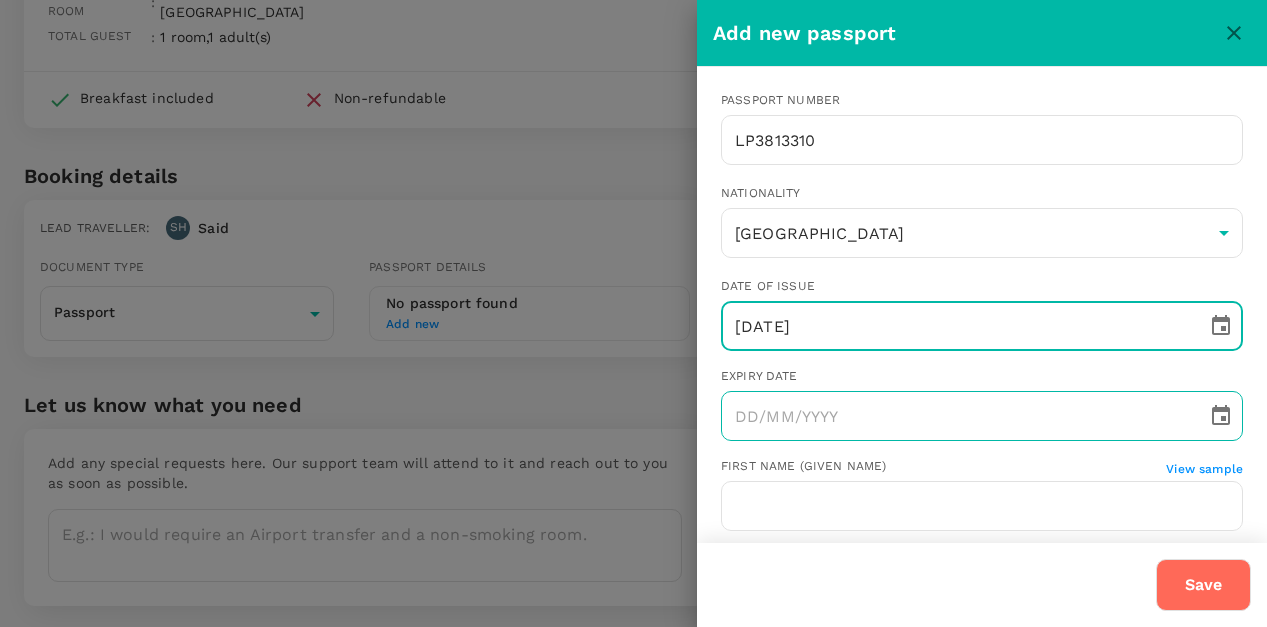 type on "02/11/2023" 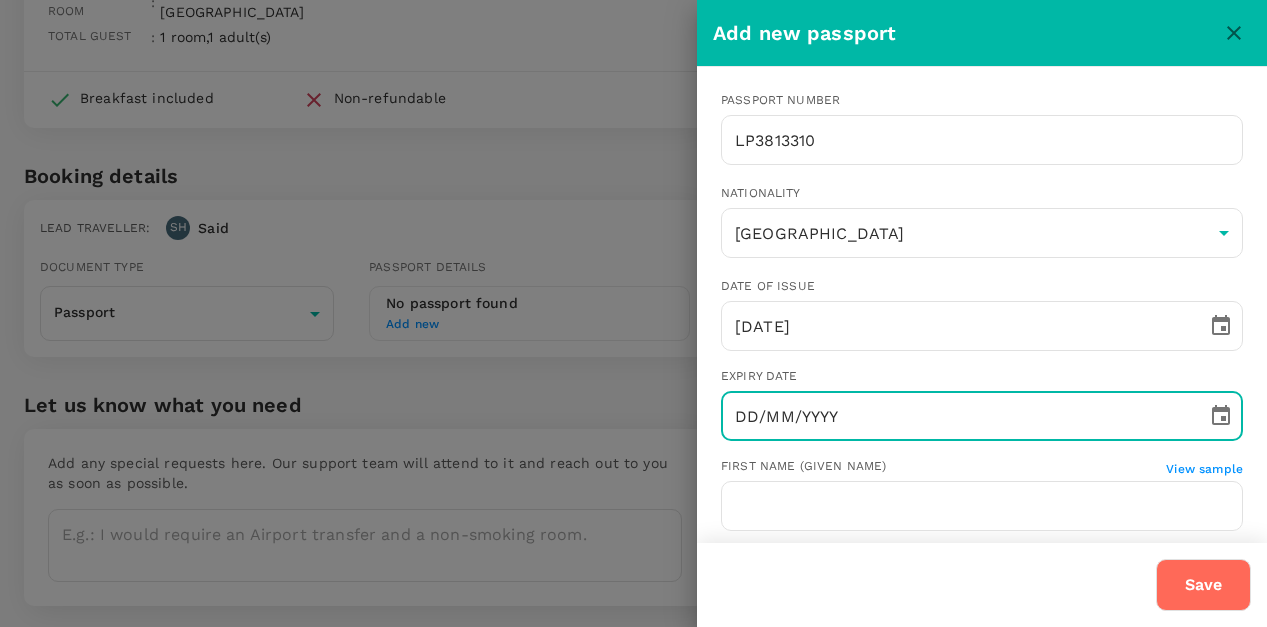 click on "DD/MM/YYYY" at bounding box center [957, 416] 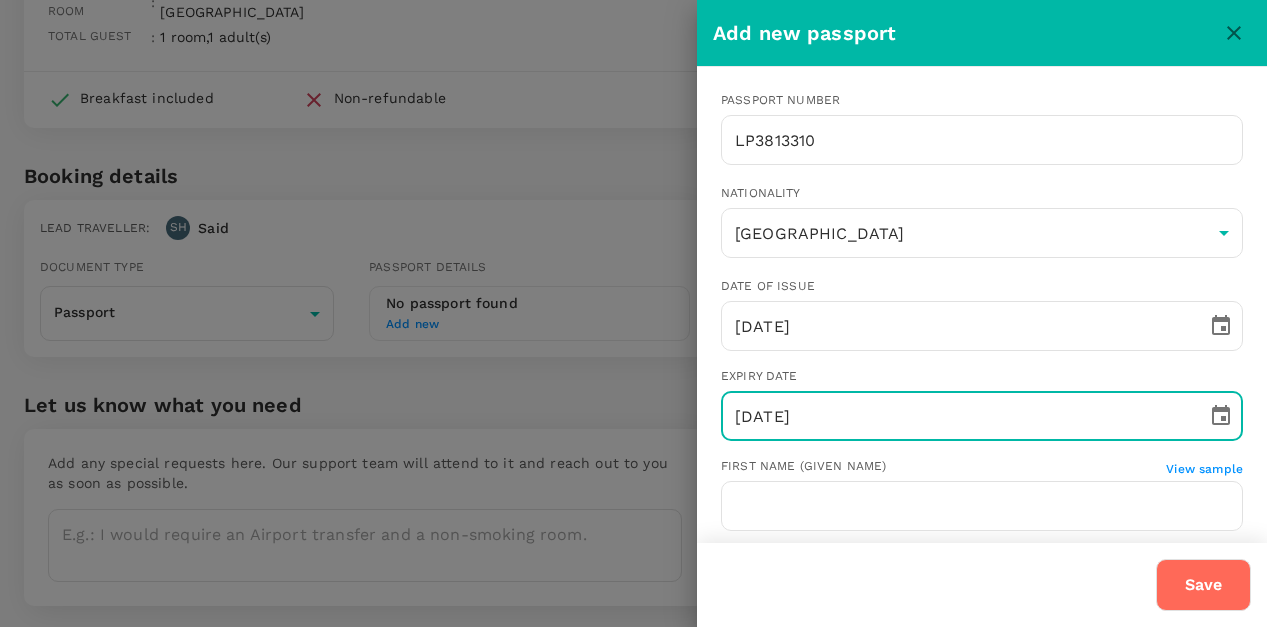 scroll, scrollTop: 174, scrollLeft: 0, axis: vertical 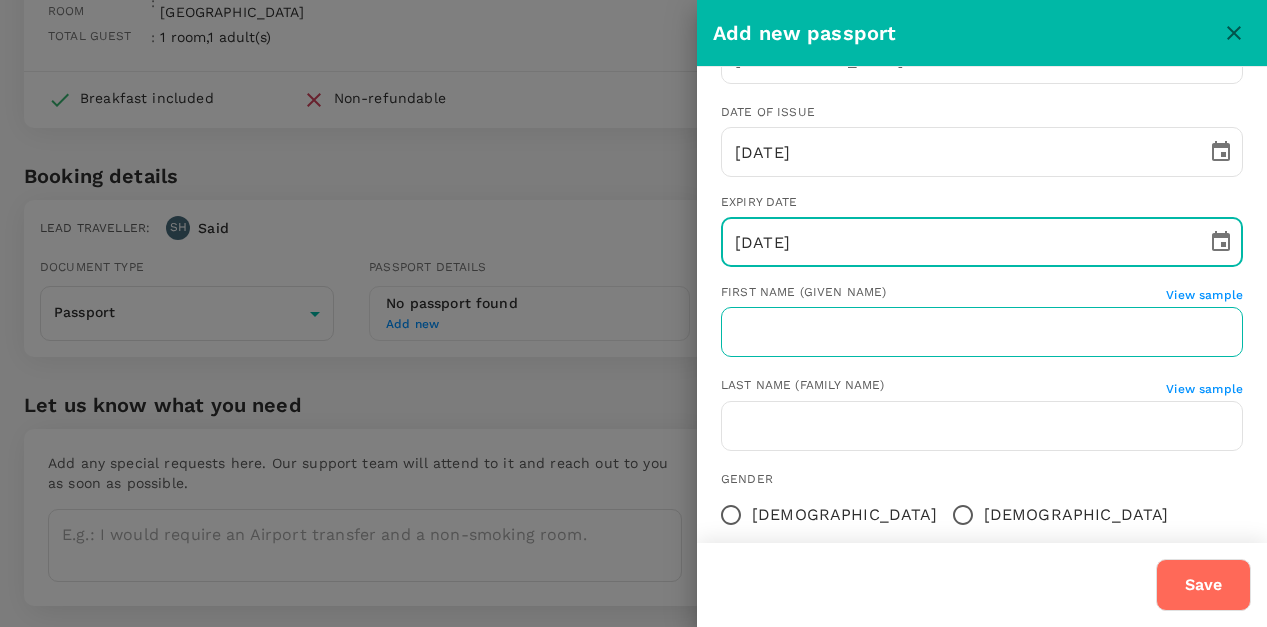 type on "01/11/2033" 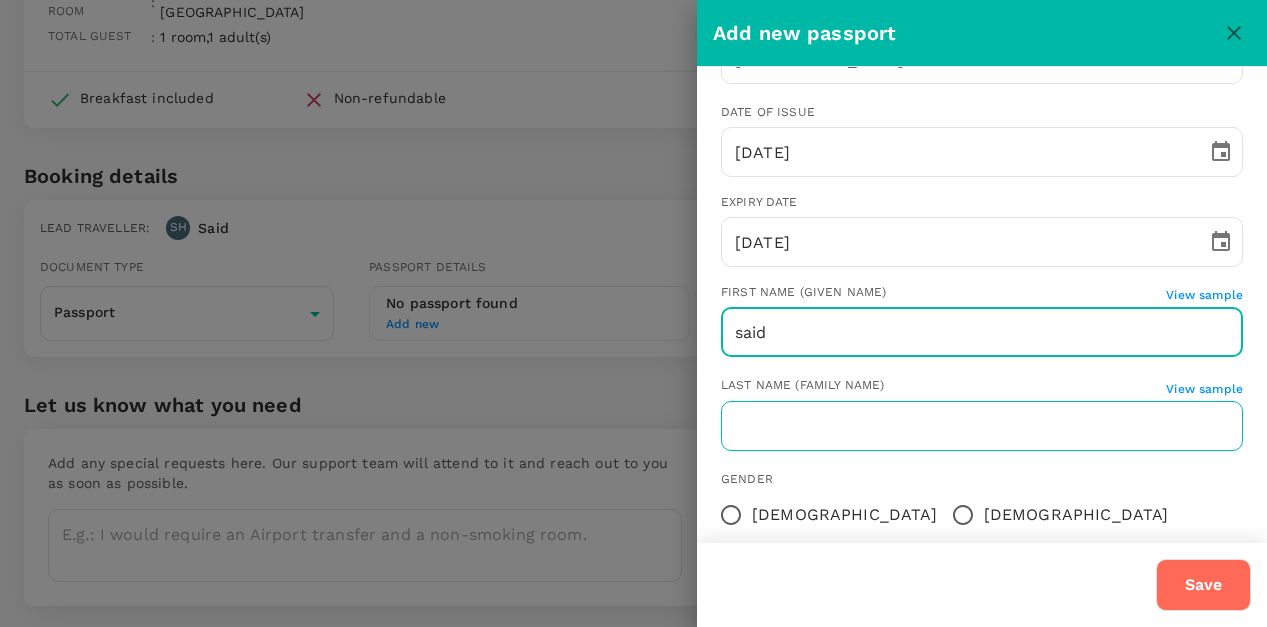 type on "said" 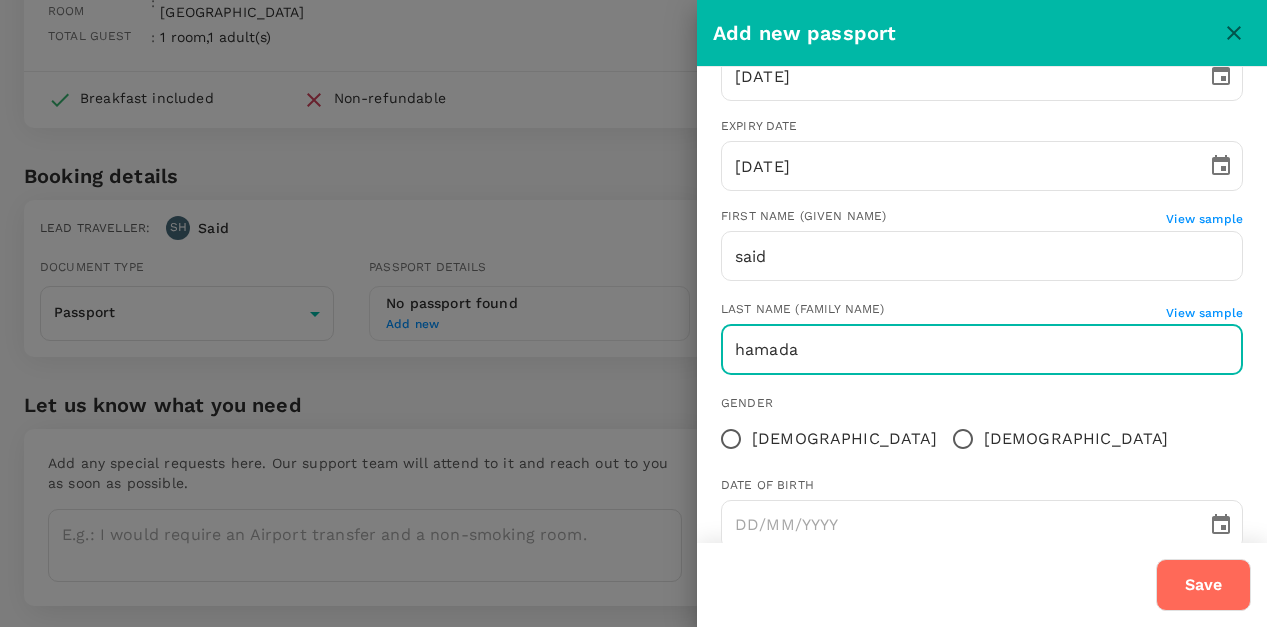 type on "hamada" 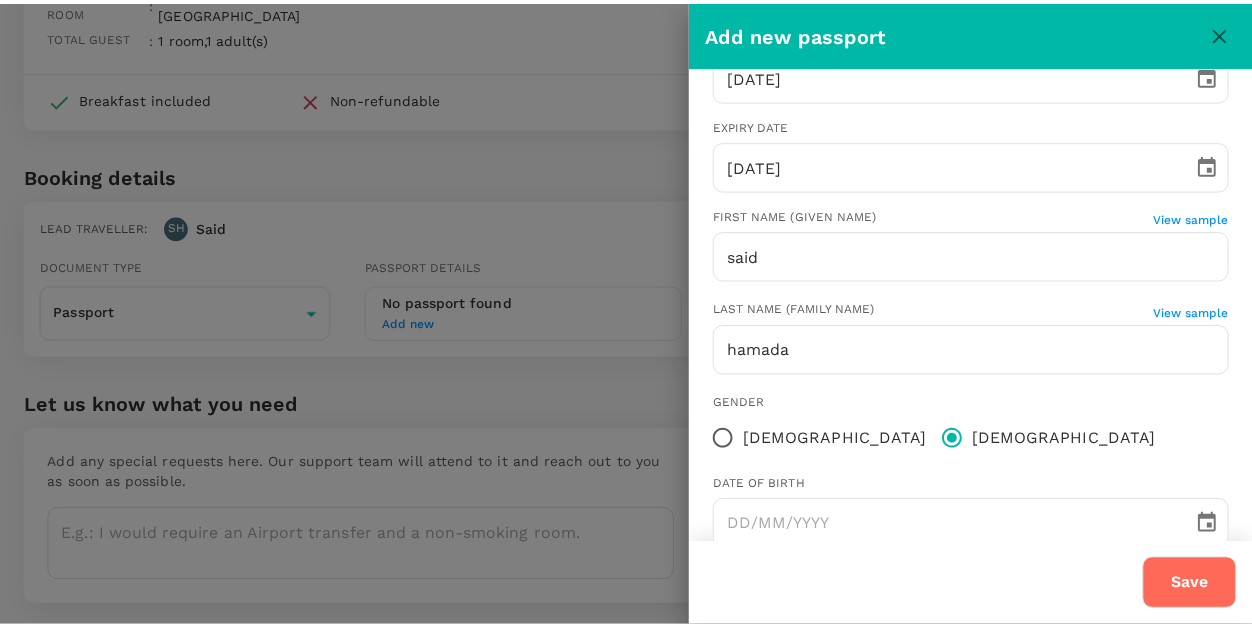 scroll, scrollTop: 297, scrollLeft: 0, axis: vertical 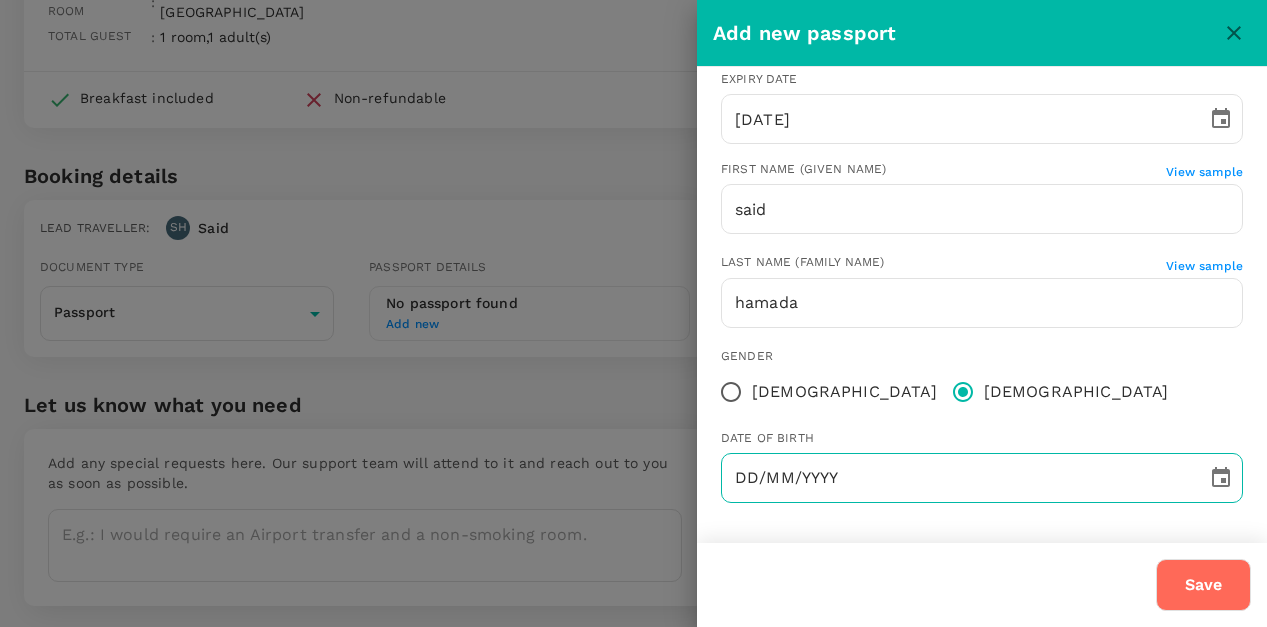 click on "DD/MM/YYYY" at bounding box center (957, 478) 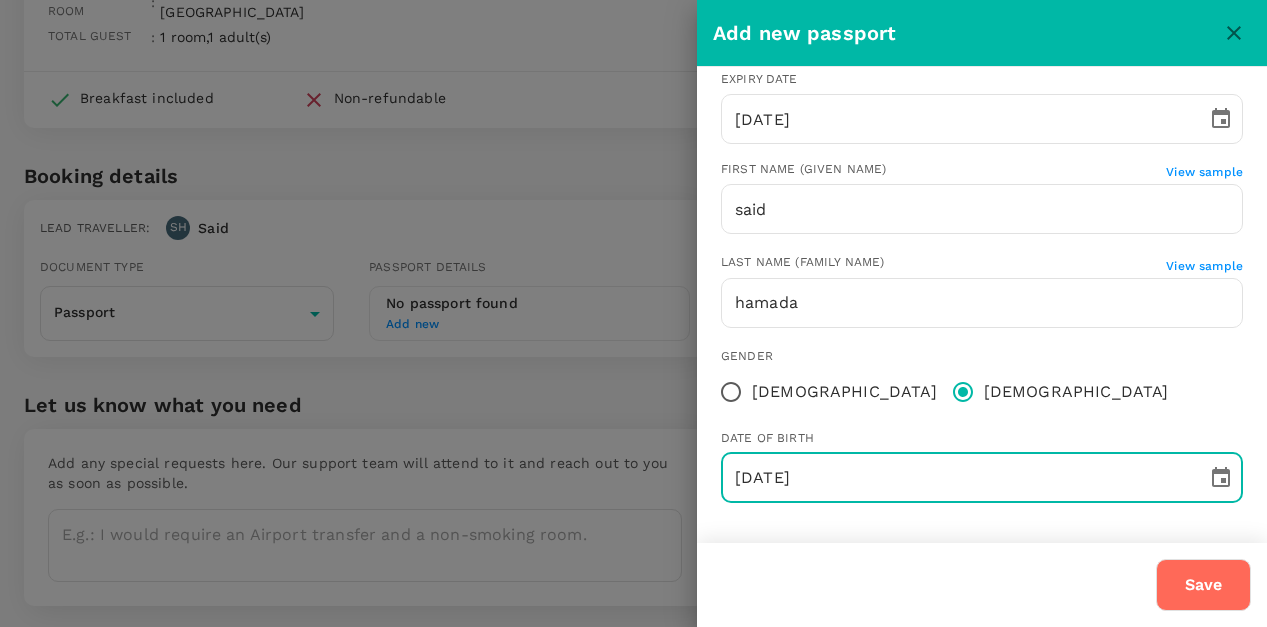 type on "27/05/1980" 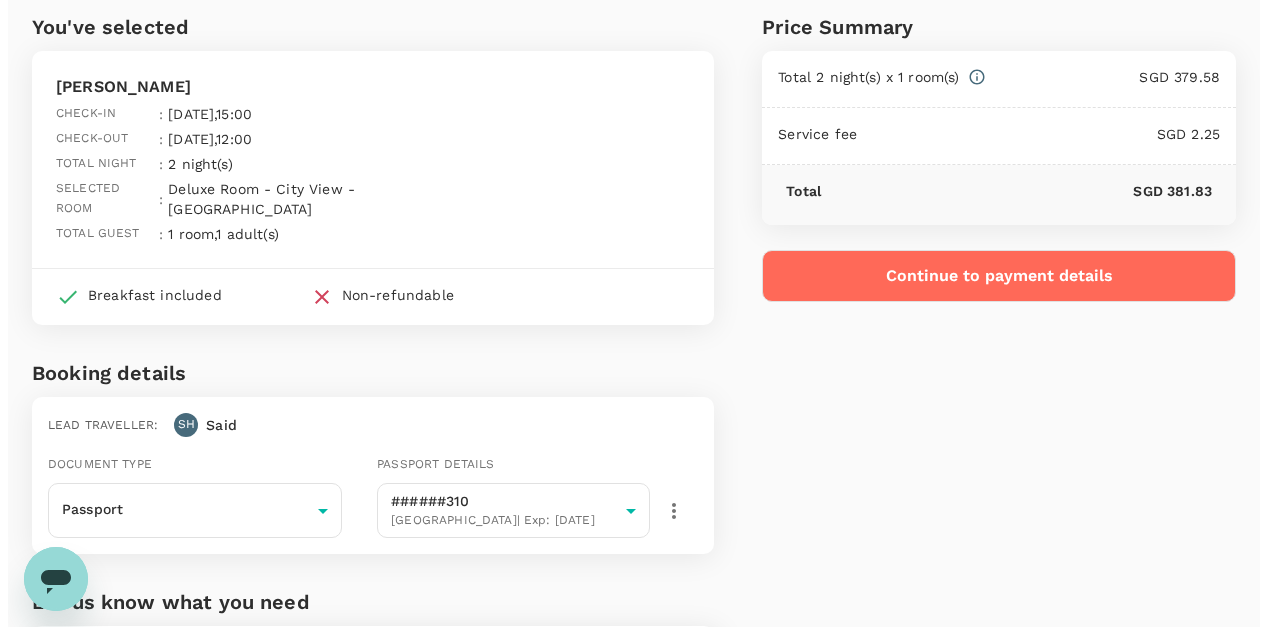 scroll, scrollTop: 79, scrollLeft: 0, axis: vertical 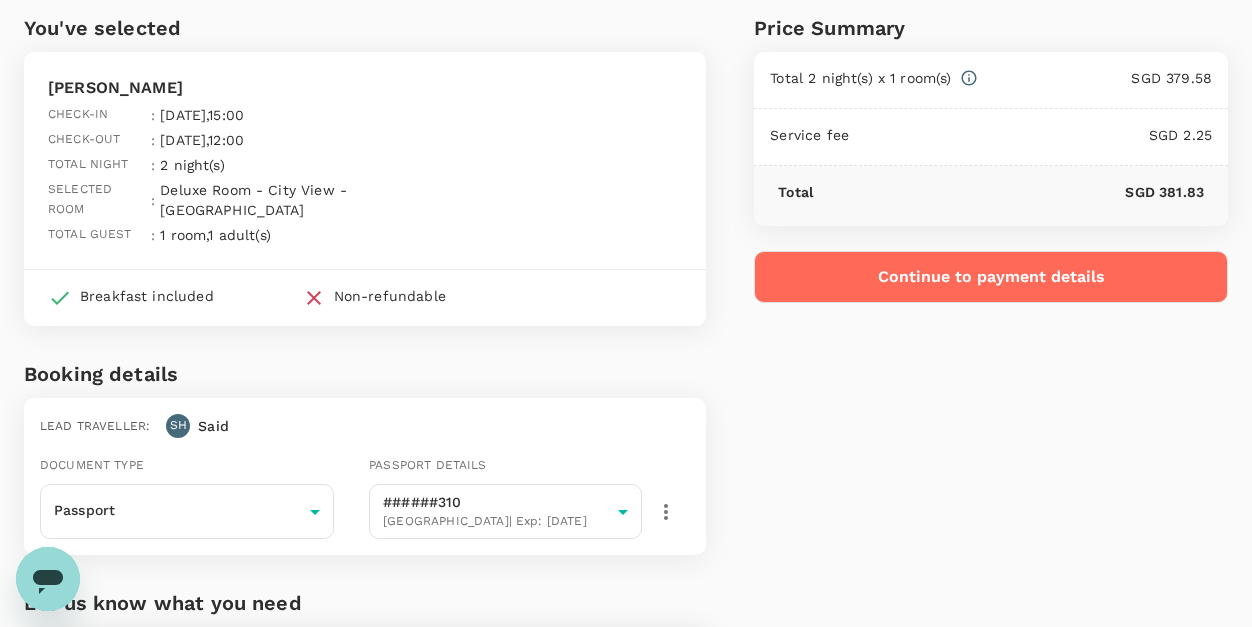 click on "Continue to payment details" at bounding box center [991, 277] 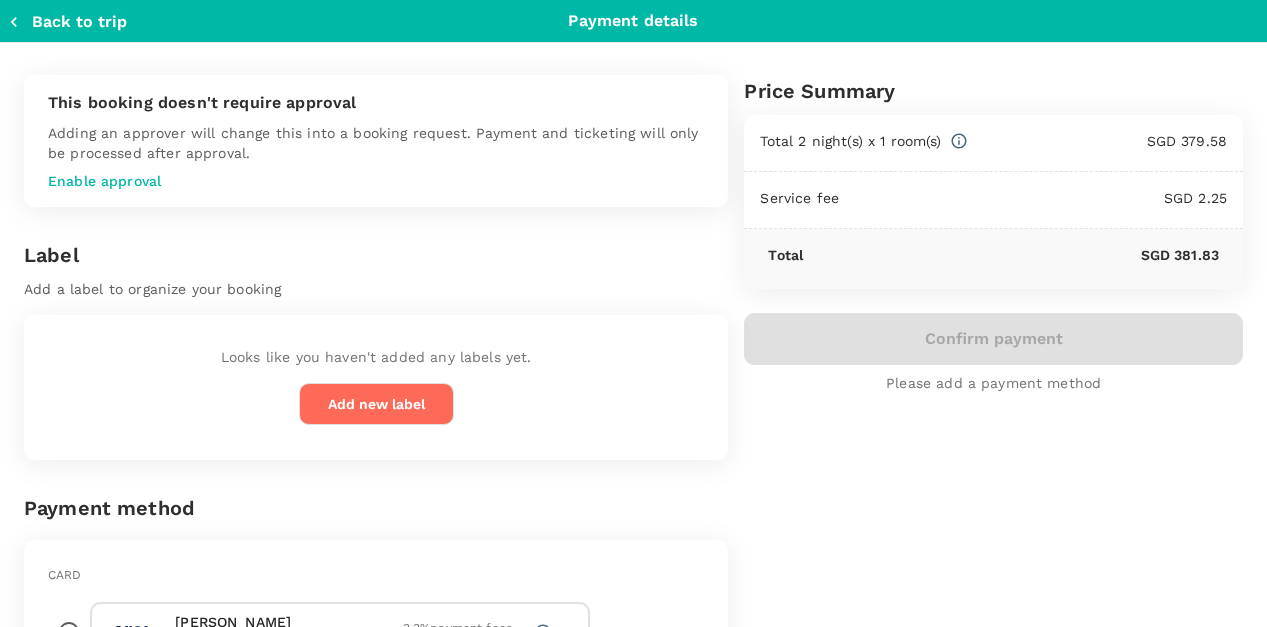 scroll, scrollTop: 179, scrollLeft: 0, axis: vertical 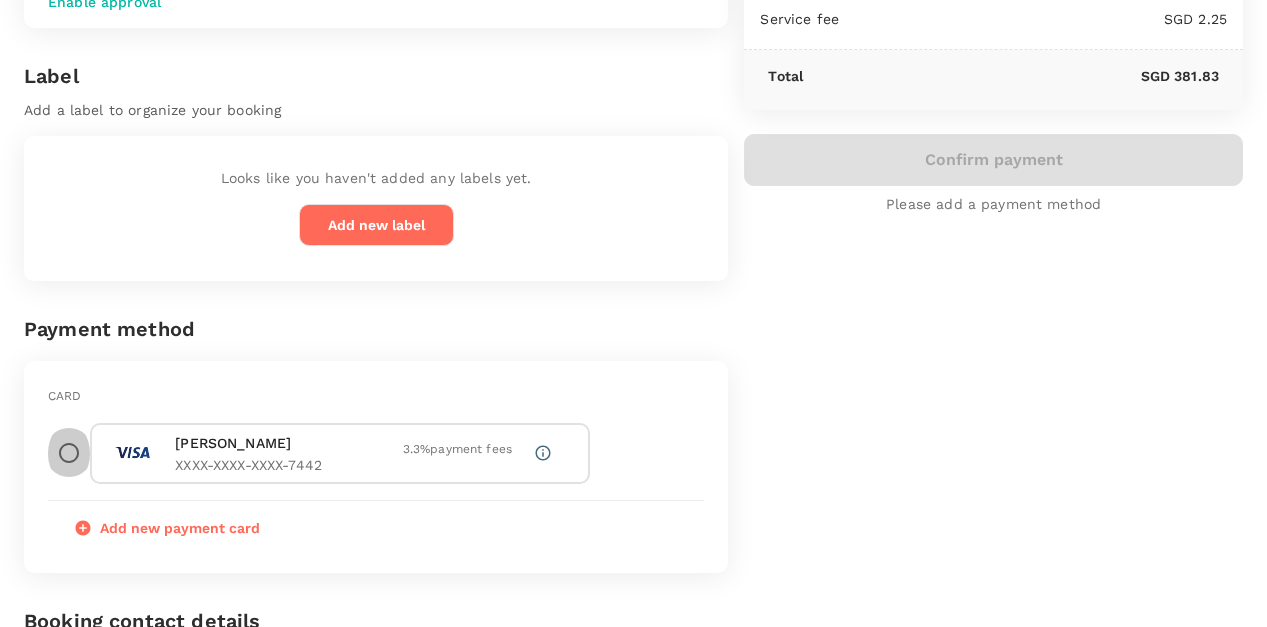 click at bounding box center [69, 453] 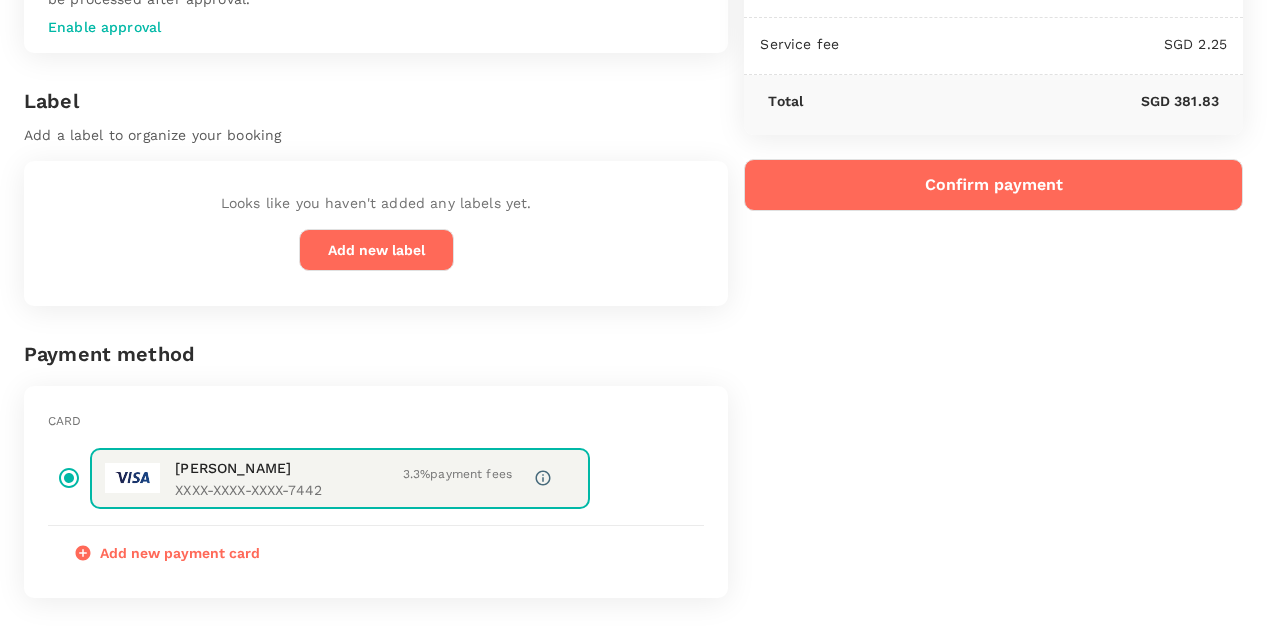 scroll, scrollTop: 151, scrollLeft: 0, axis: vertical 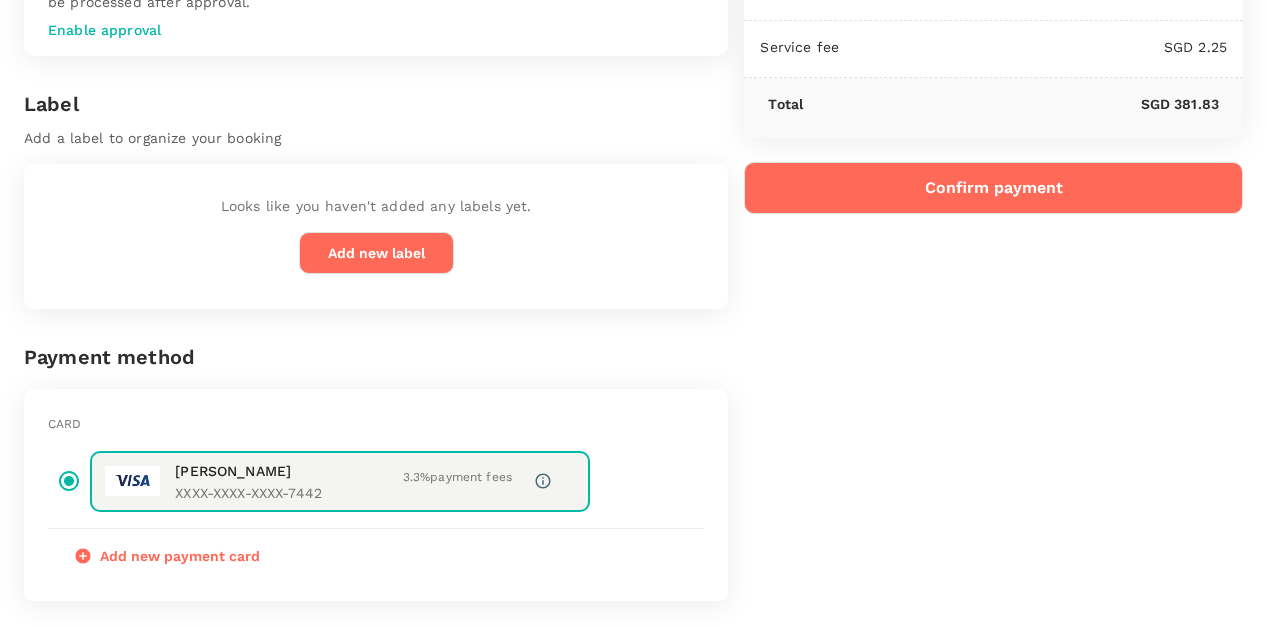 click on "Confirm payment" at bounding box center [993, 188] 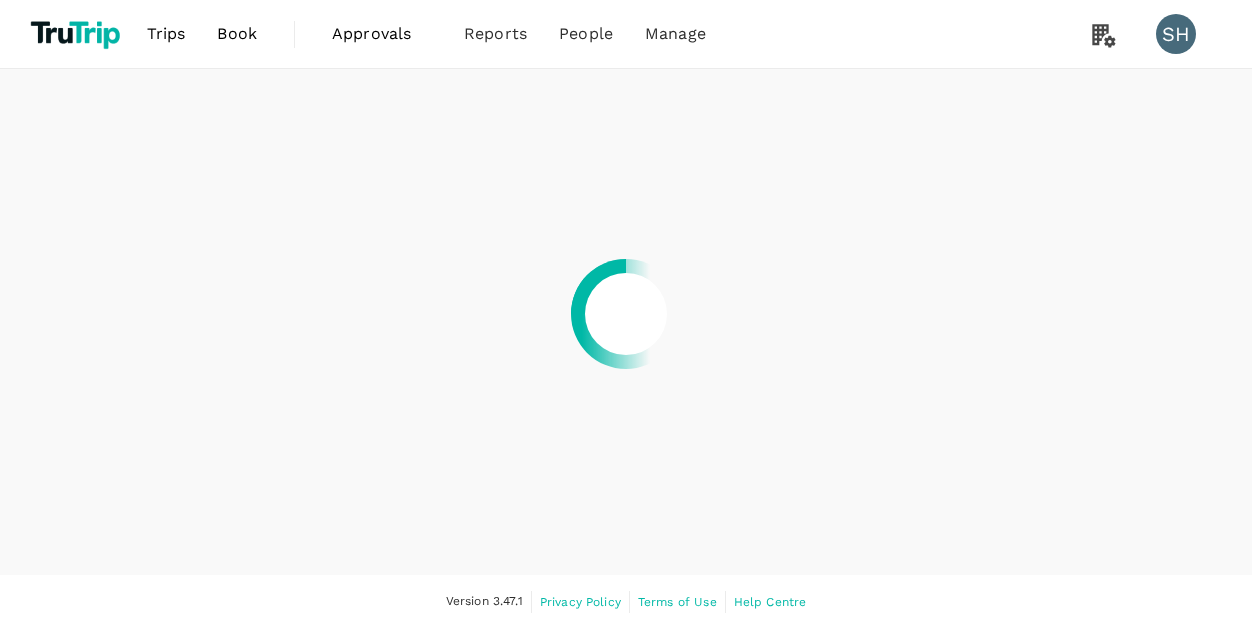 scroll, scrollTop: 0, scrollLeft: 0, axis: both 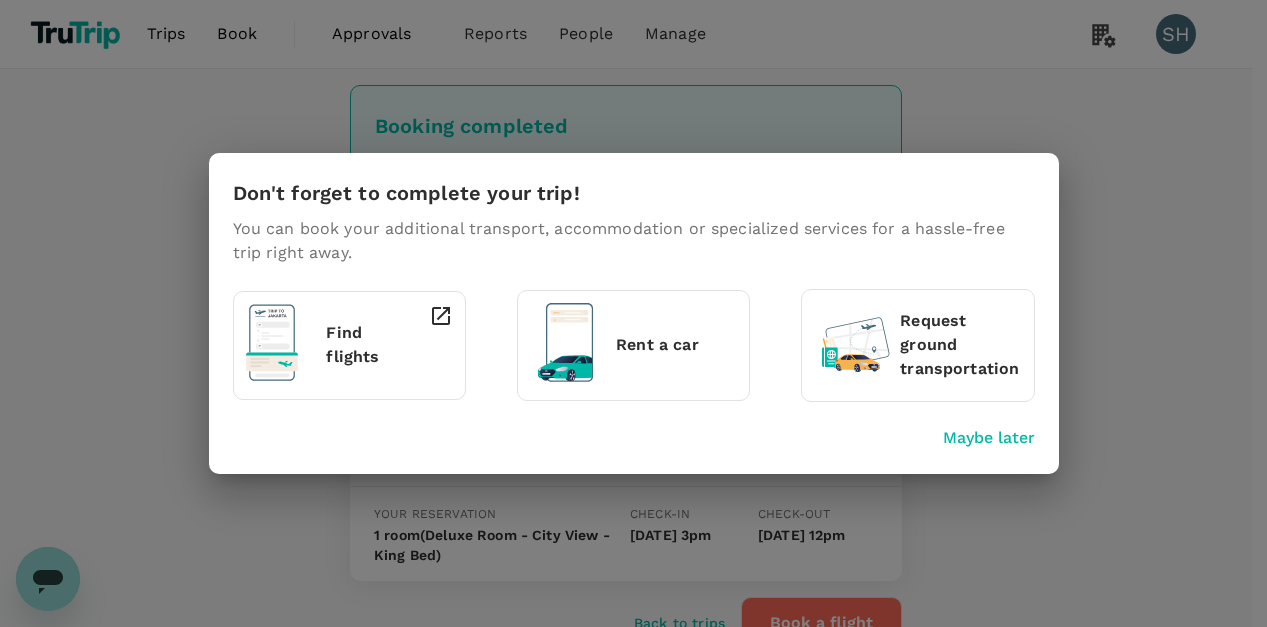 click on "Maybe later" at bounding box center [989, 438] 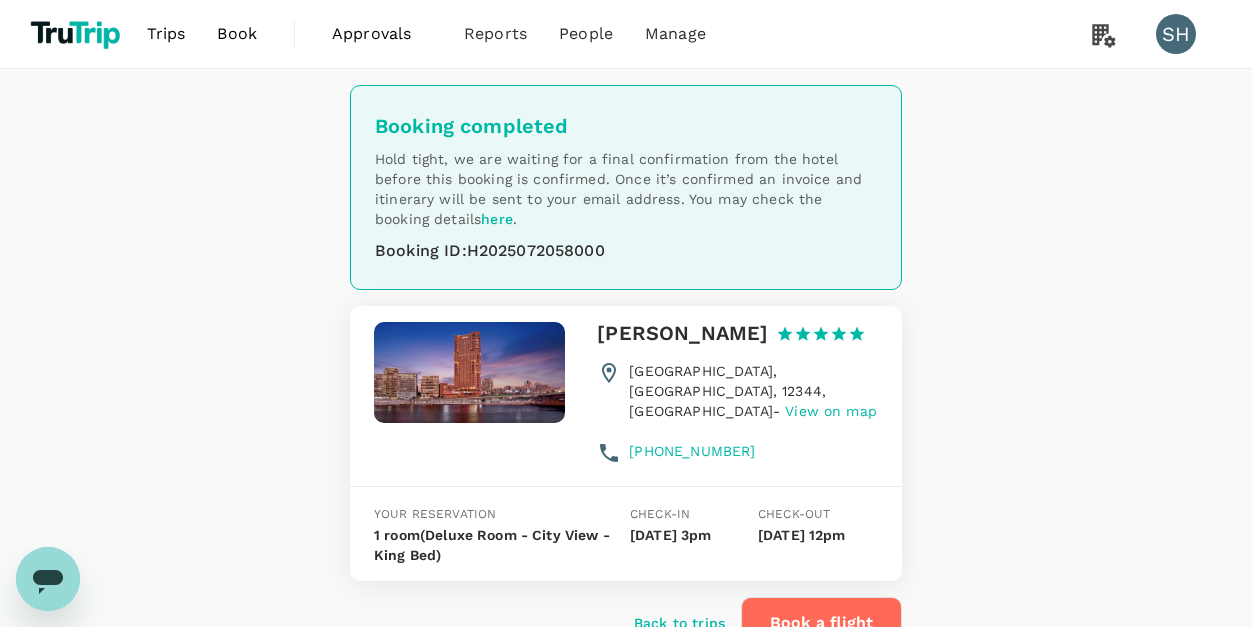 click on "Hold tight, we are waiting for a final confirmation from the hotel before this booking is confirmed. Once it’s confirmed an invoice and itinerary will be sent to your email address. You may check the booking details  here ." at bounding box center (626, 189) 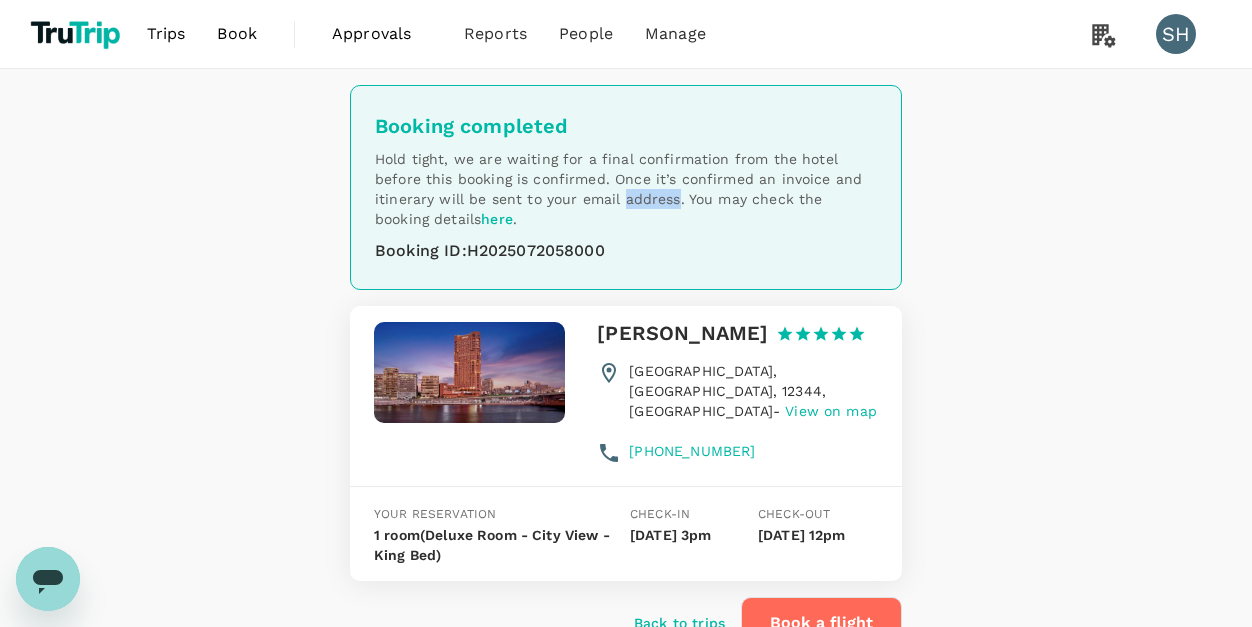 click on "Hold tight, we are waiting for a final confirmation from the hotel before this booking is confirmed. Once it’s confirmed an invoice and itinerary will be sent to your email address. You may check the booking details  here ." at bounding box center (626, 189) 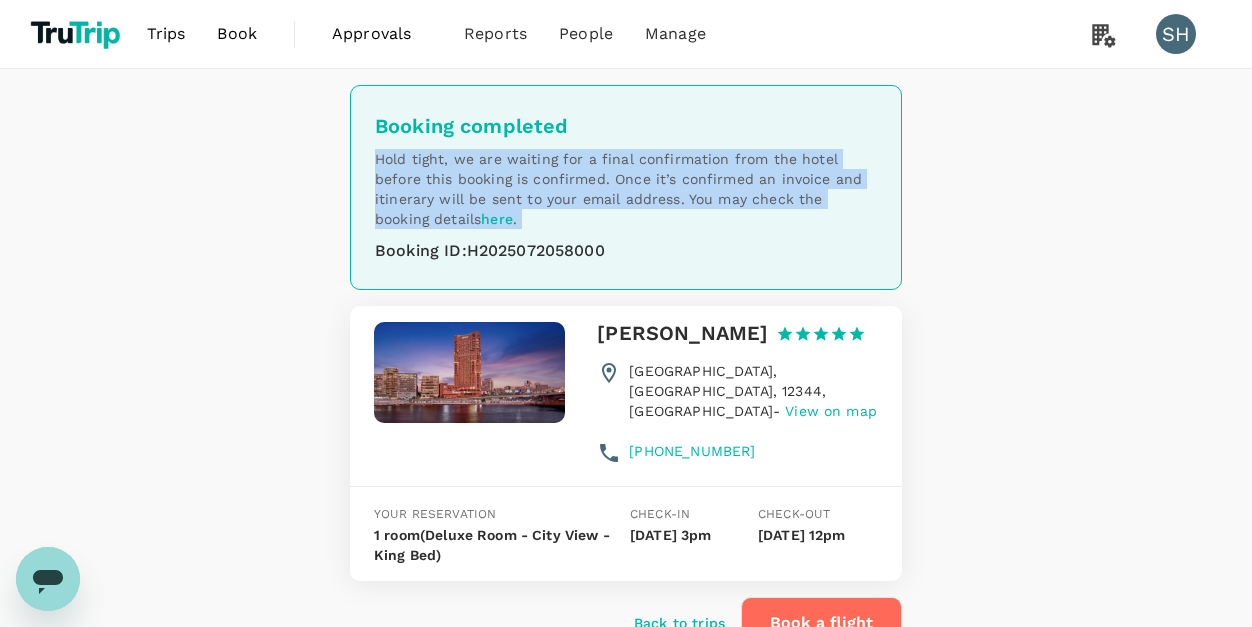 click on "Hold tight, we are waiting for a final confirmation from the hotel before this booking is confirmed. Once it’s confirmed an invoice and itinerary will be sent to your email address. You may check the booking details  here ." at bounding box center (626, 189) 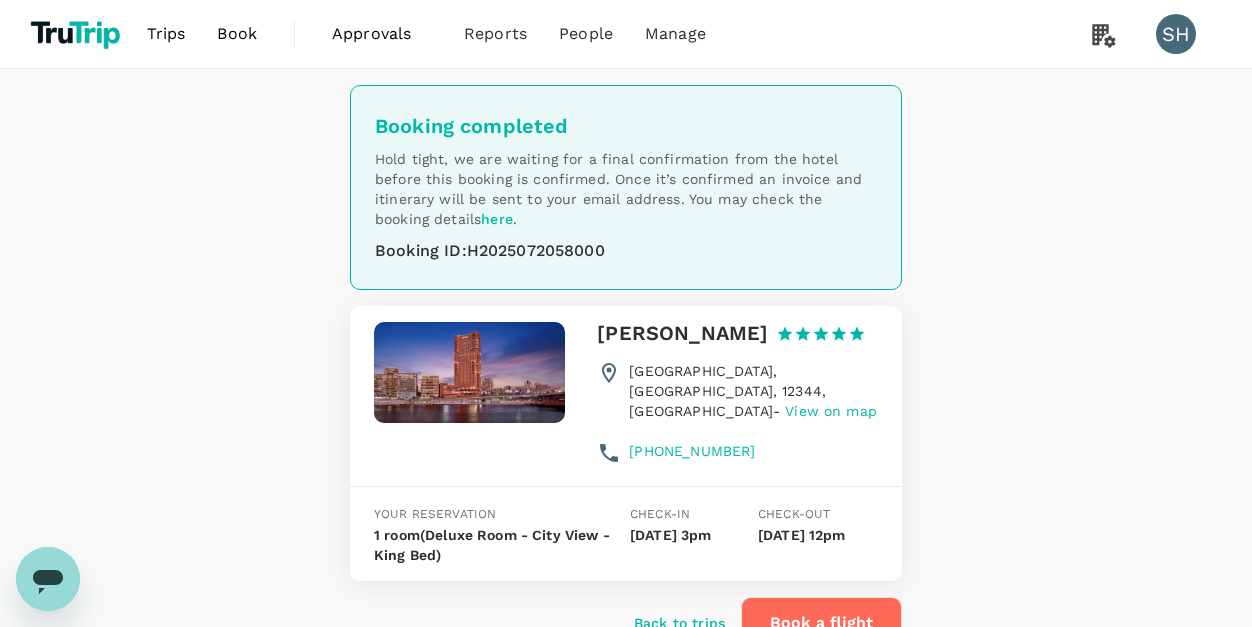 click on "Back to trips" at bounding box center [679, 623] 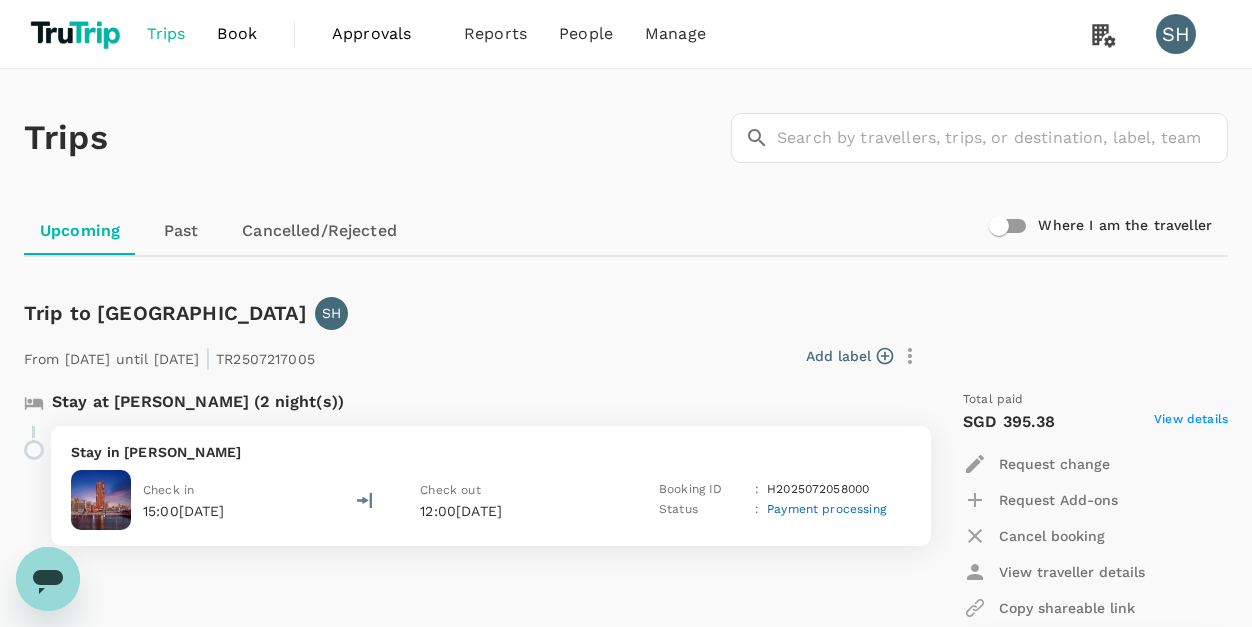 click on "Stay in Hilton Ramses Check in 15:00, 21 Jul 2025 Check out 12:00, 23 Jul 2025 Booking ID : H2025072058000 Status : Payment processing" at bounding box center [483, 494] 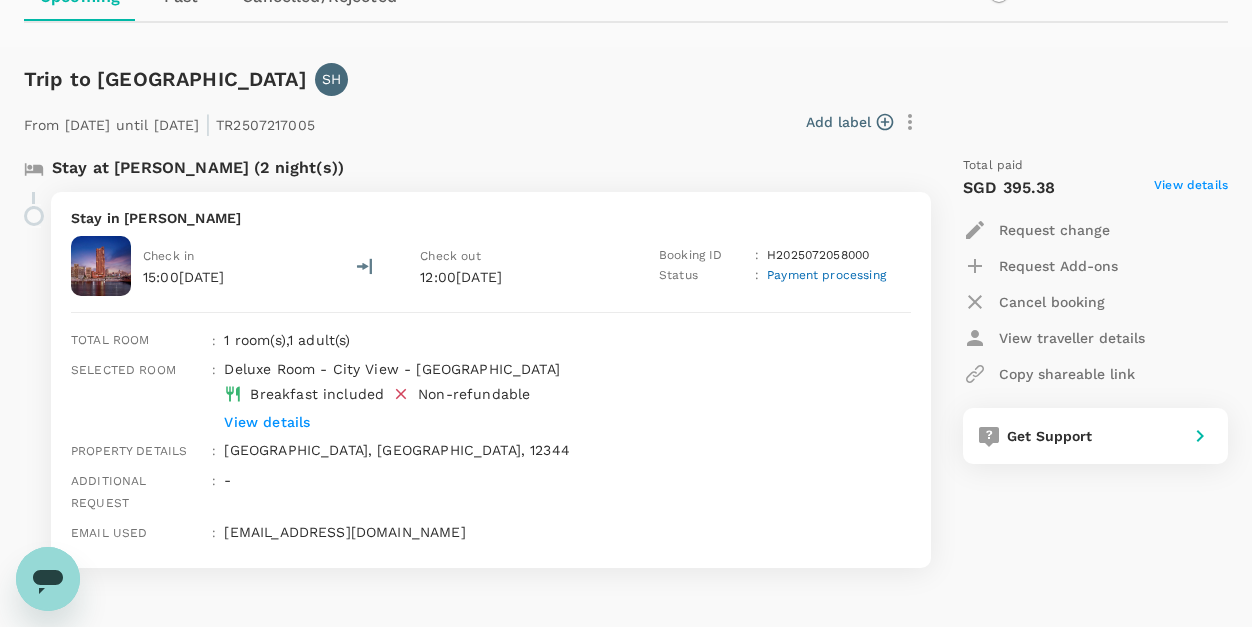 scroll, scrollTop: 299, scrollLeft: 0, axis: vertical 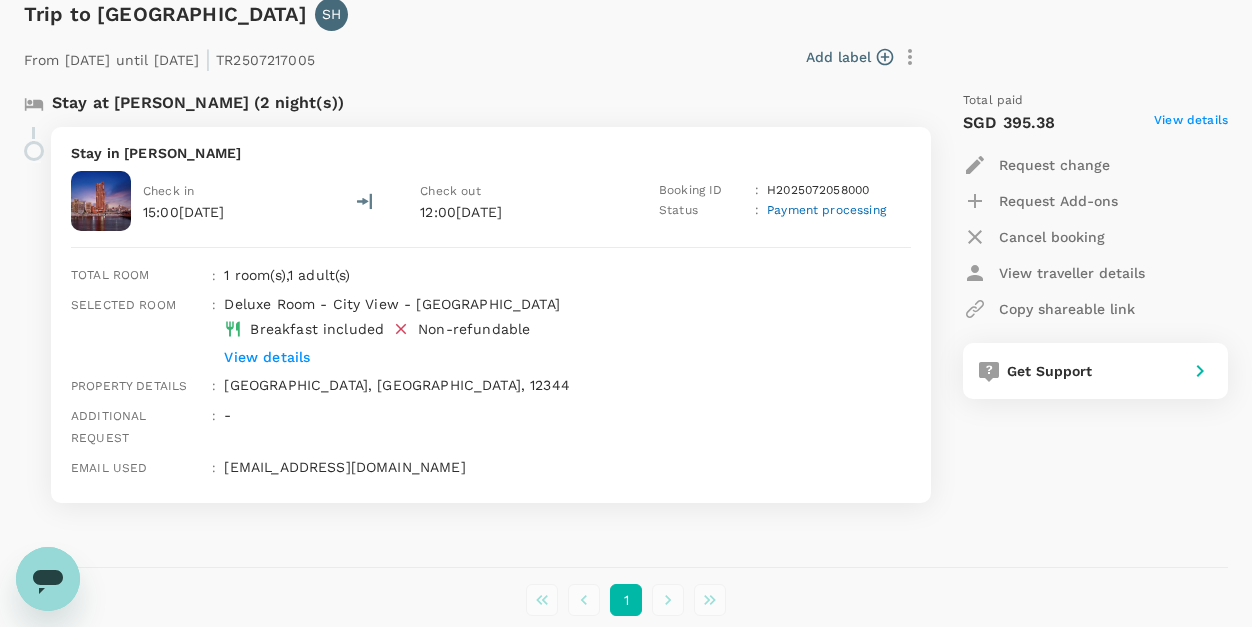 click on "View details" at bounding box center (538, 357) 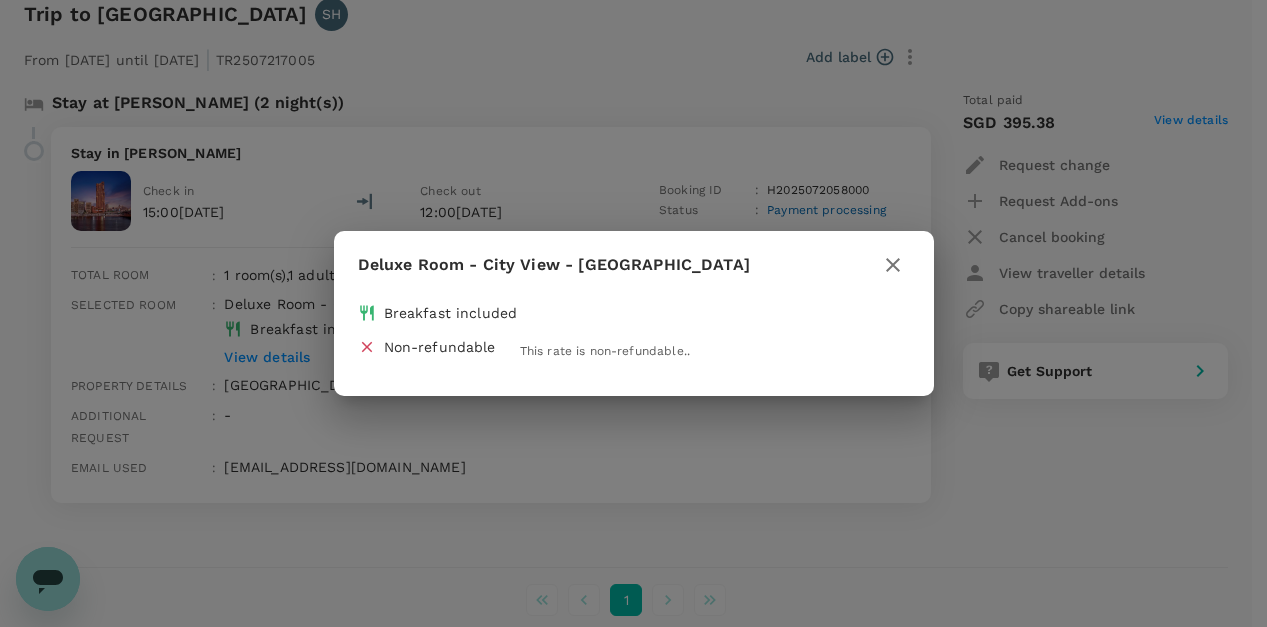 click 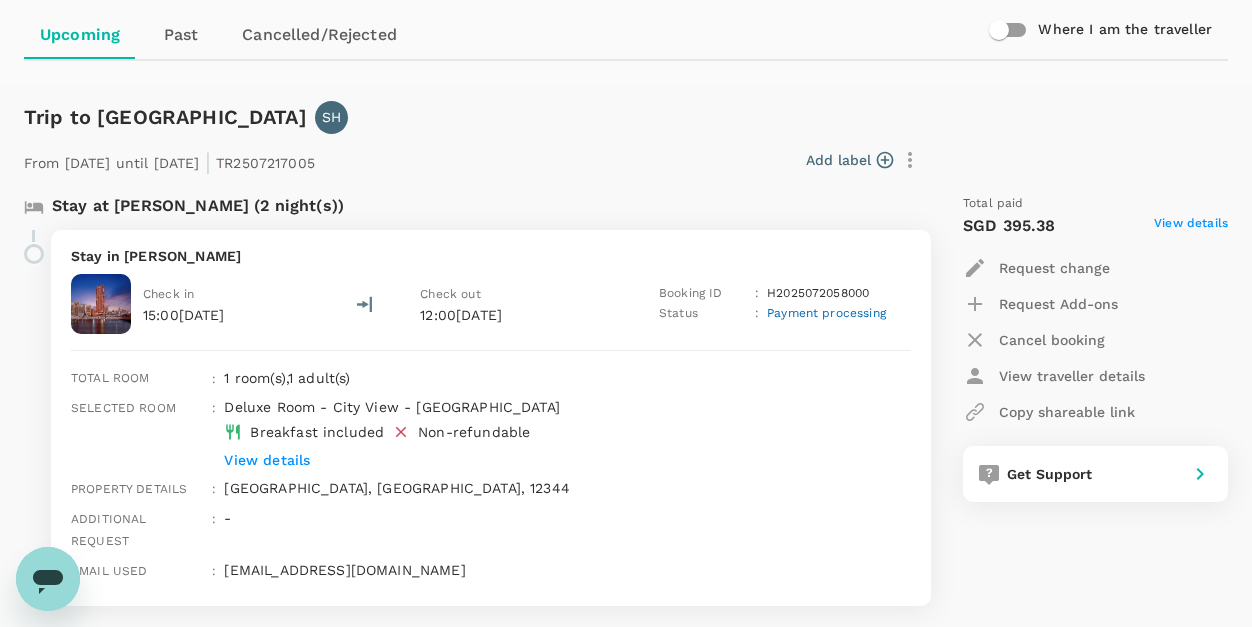 scroll, scrollTop: 195, scrollLeft: 0, axis: vertical 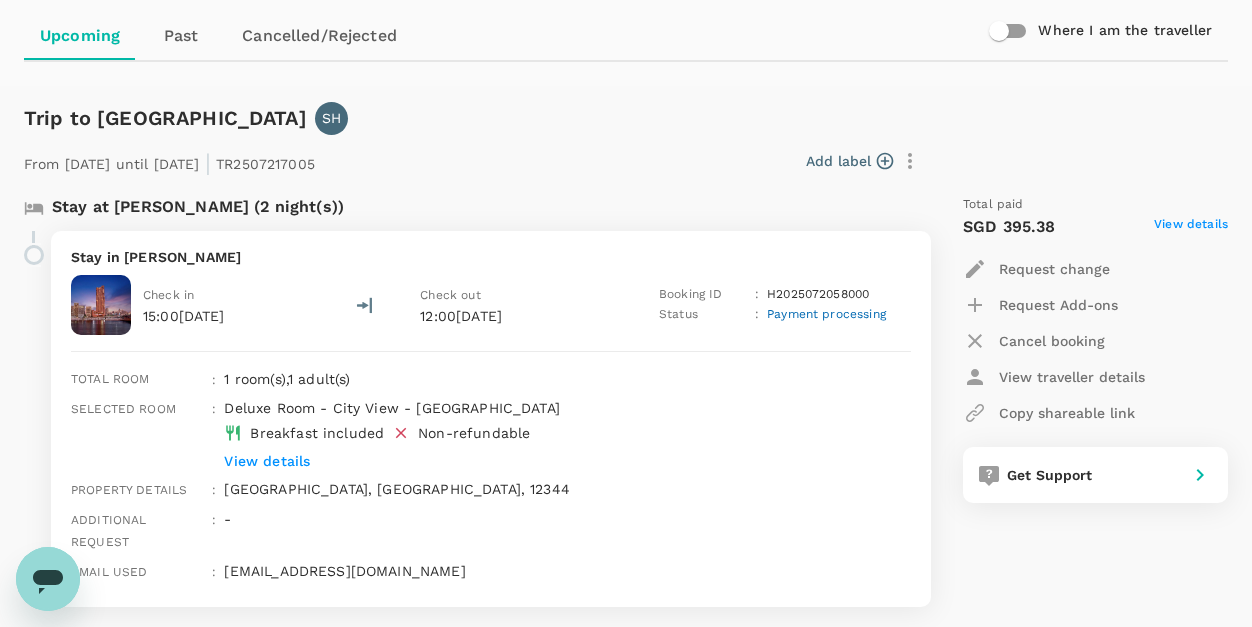 click on "View details" at bounding box center [538, 461] 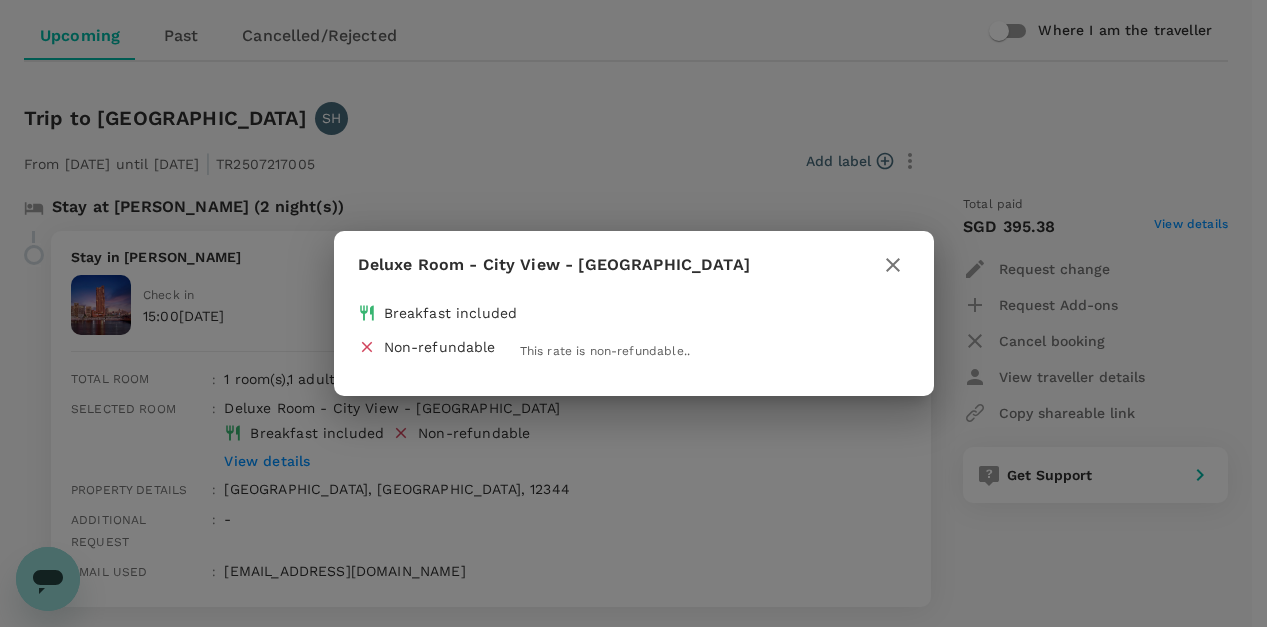 click 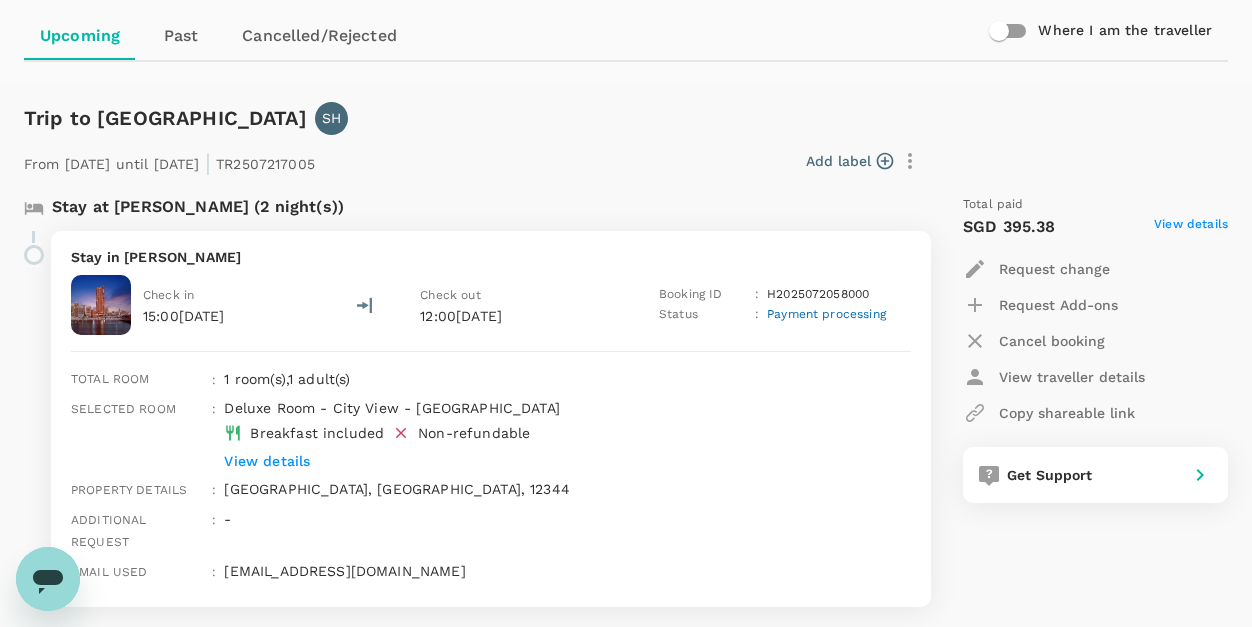 click on "Stay in Hilton Ramses Check in 15:00, 21 Jul 2025 Check out 12:00, 23 Jul 2025 Booking ID : H2025072058000 Status : Payment processing Total room : 1   room(s) ,  1   adult(s) Selected room : Deluxe Room - City View - King Bed Breakfast included Non-refundable View details Property details : 1115 Corniche El Nile  Cairo, Egypt, 12344 Additional request : - Email used : H2025072058000@travel.trutrip.co" at bounding box center (483, 427) 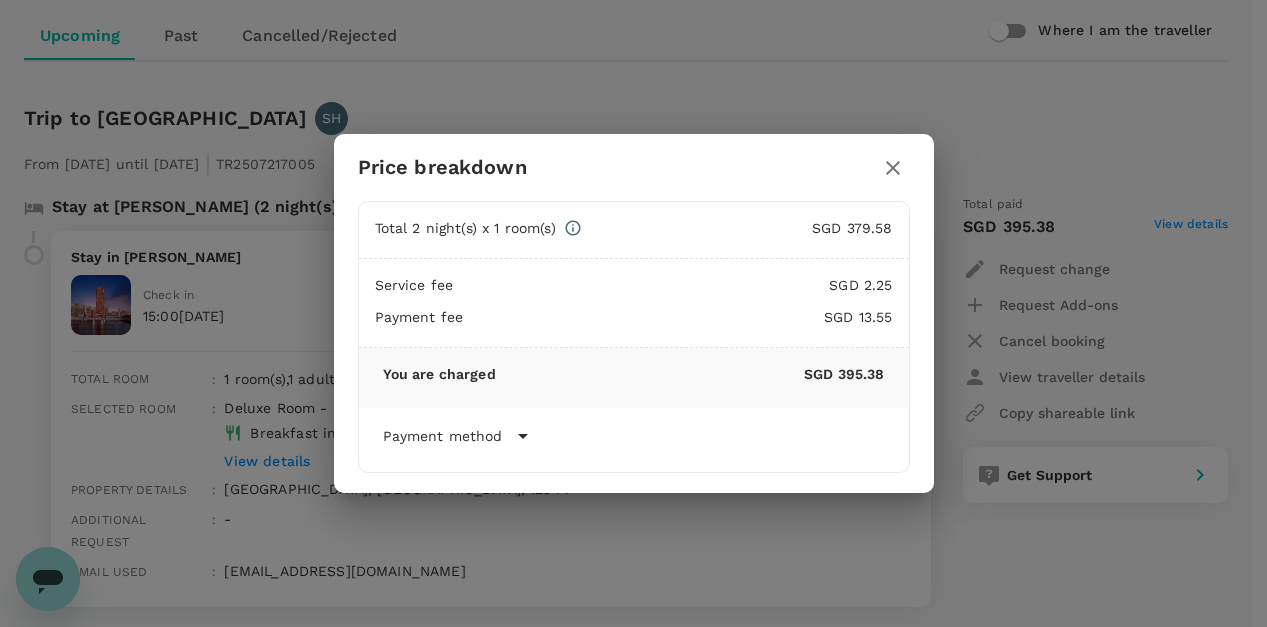 click 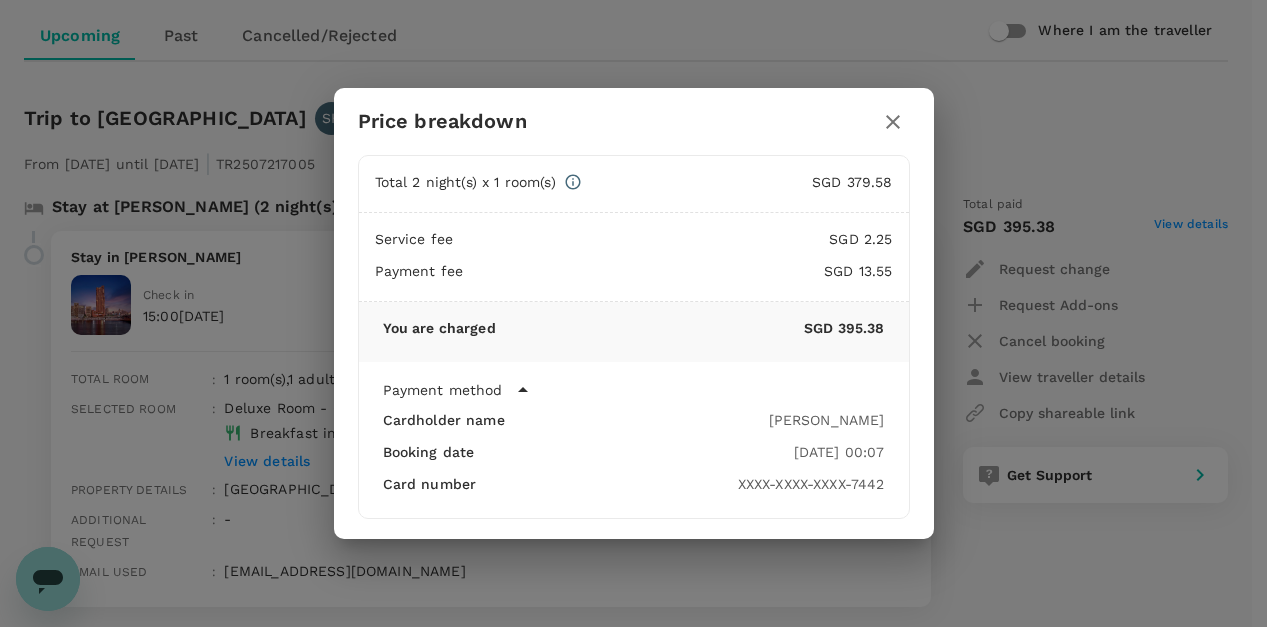 click 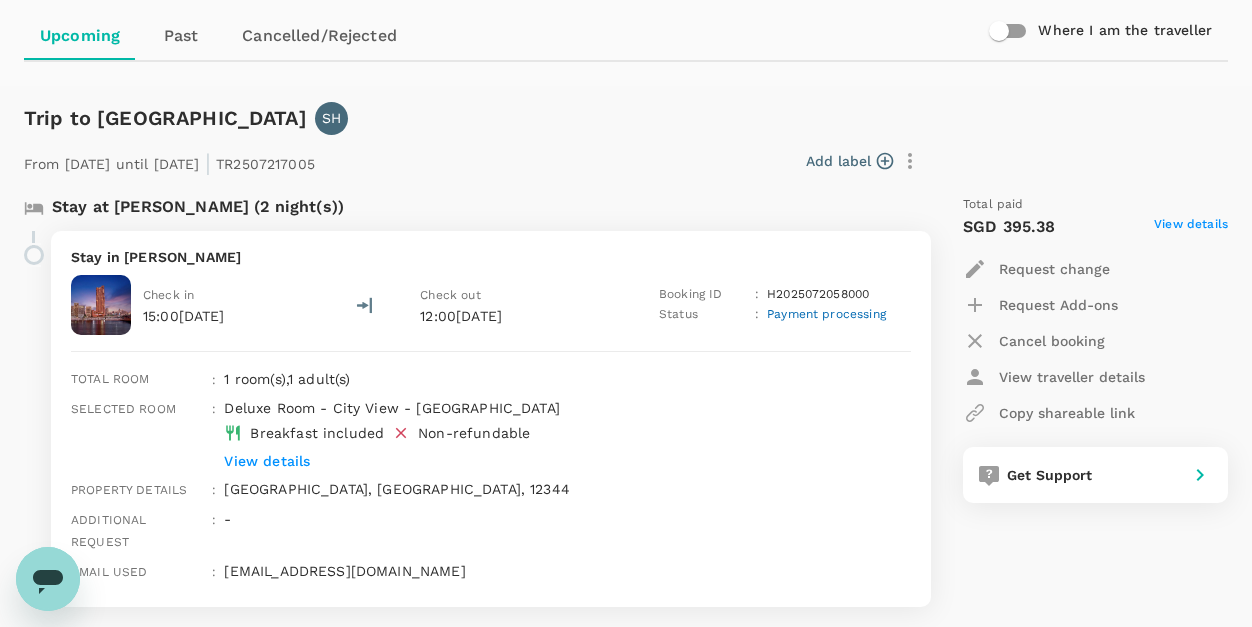click on "View details" at bounding box center (538, 461) 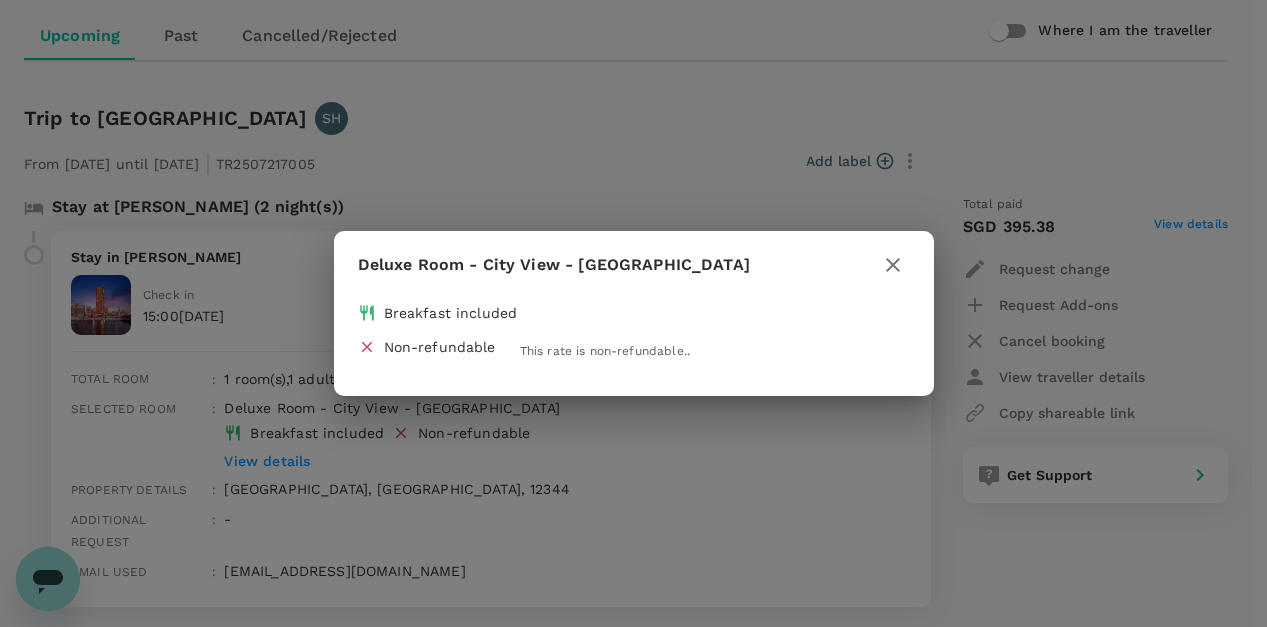 click 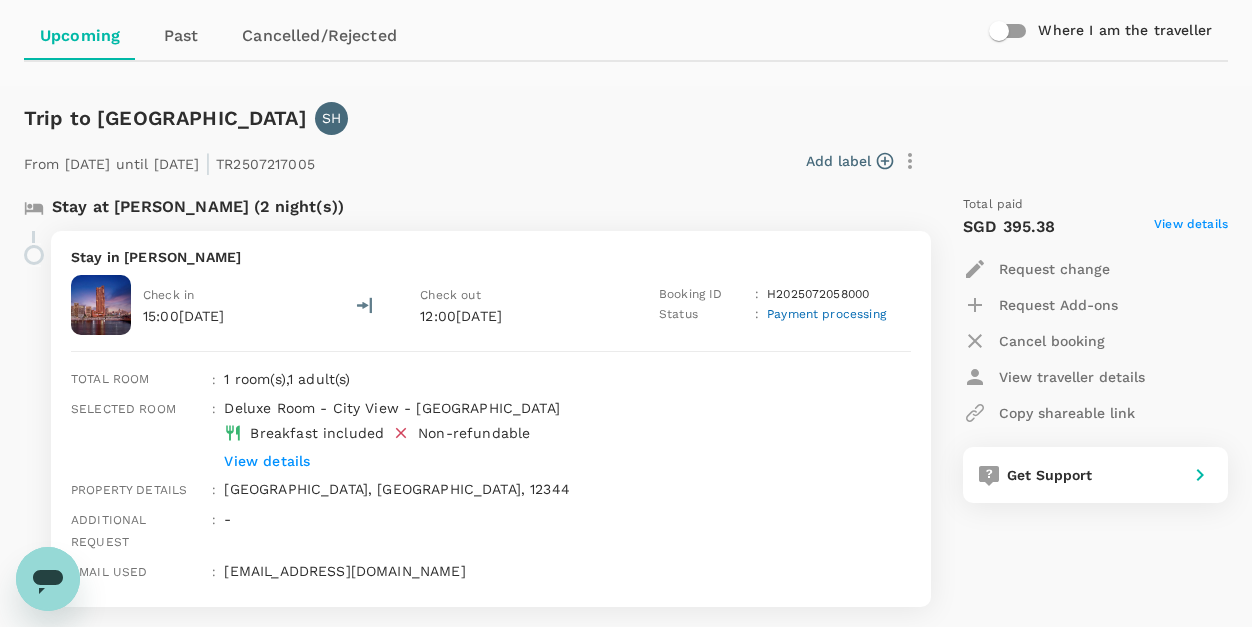 click on "View details" at bounding box center [1191, 227] 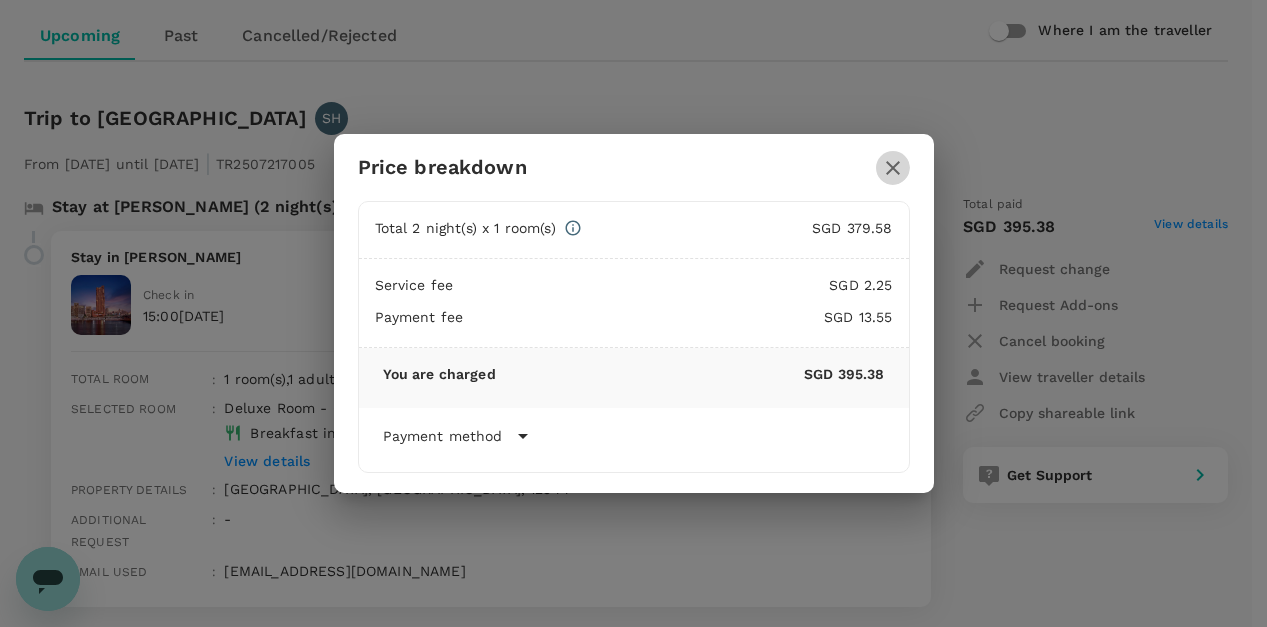 click 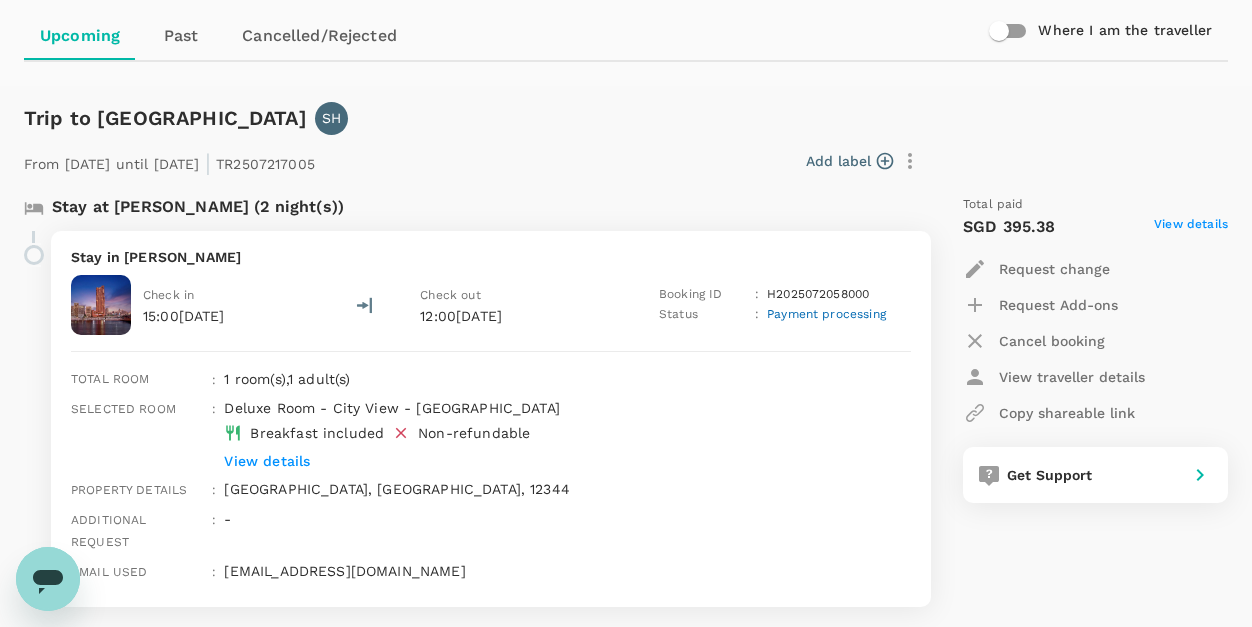 click on "Stay at Hilton Ramses (2 night(s))" at bounding box center [198, 207] 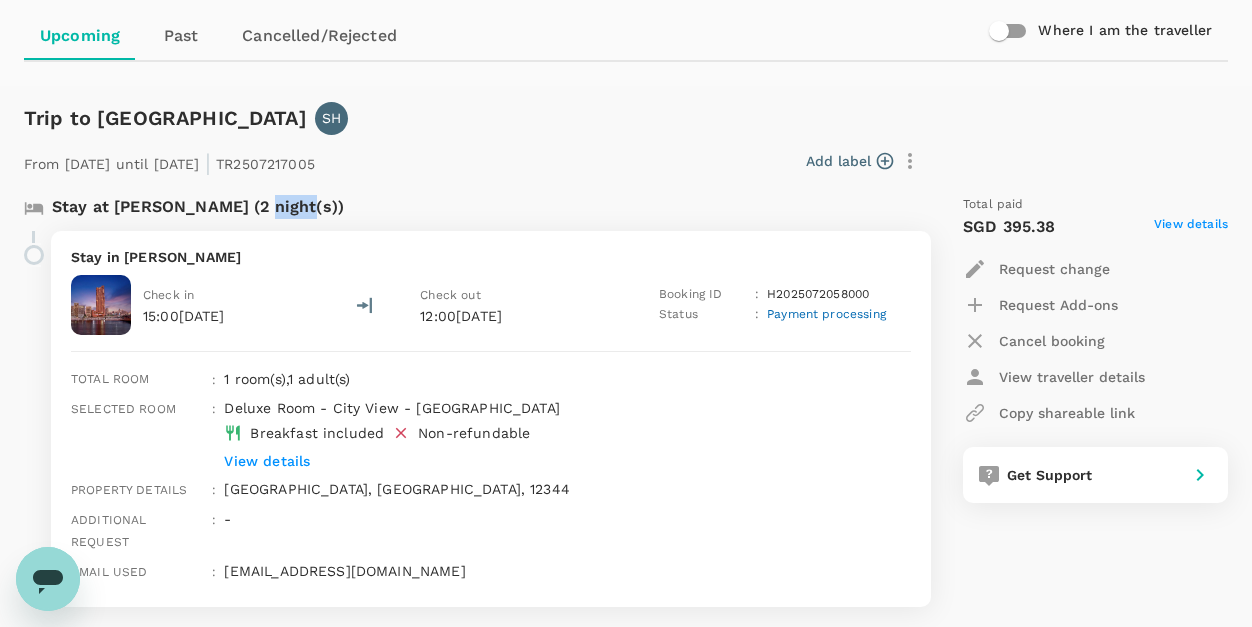 click on "Stay at Hilton Ramses (2 night(s))" at bounding box center (198, 207) 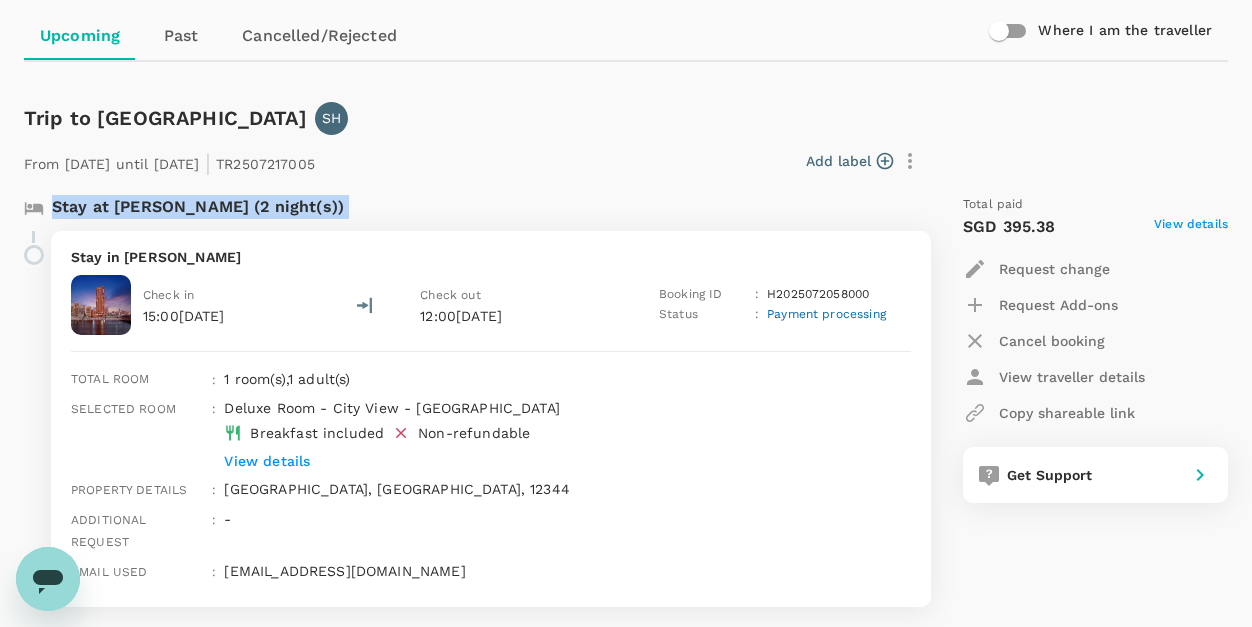 click on "Stay at Hilton Ramses (2 night(s))" at bounding box center (198, 207) 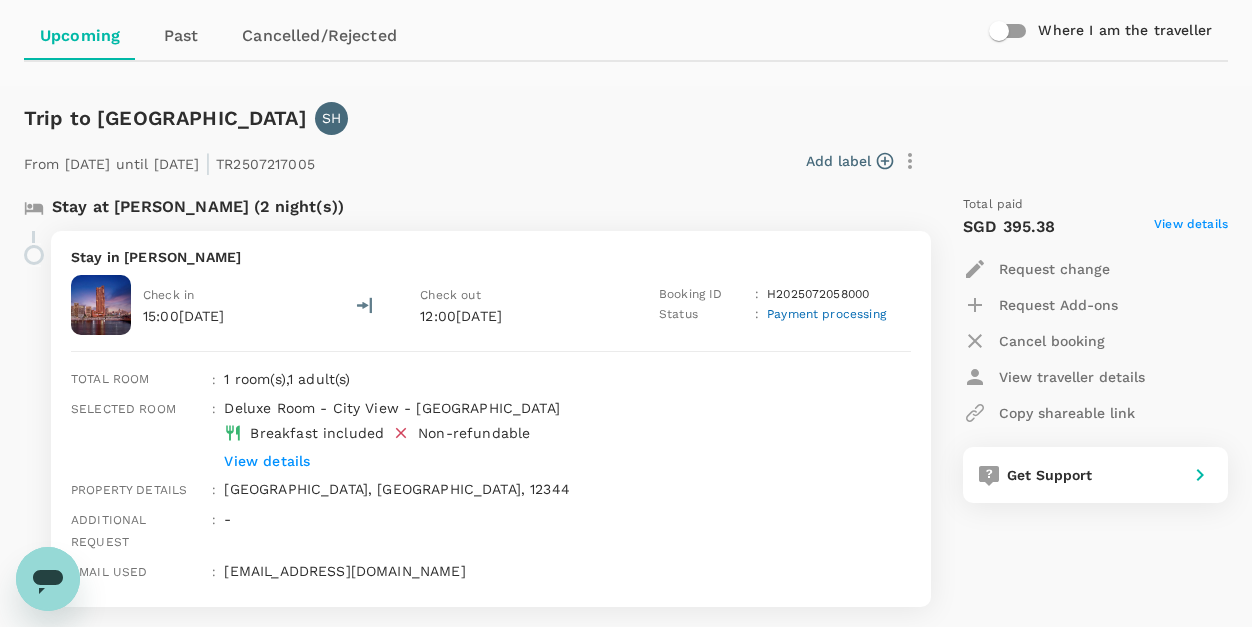 click on "From 21 Jul 2025 until 23 Jul 2025     |   TR2507217005" at bounding box center (169, 161) 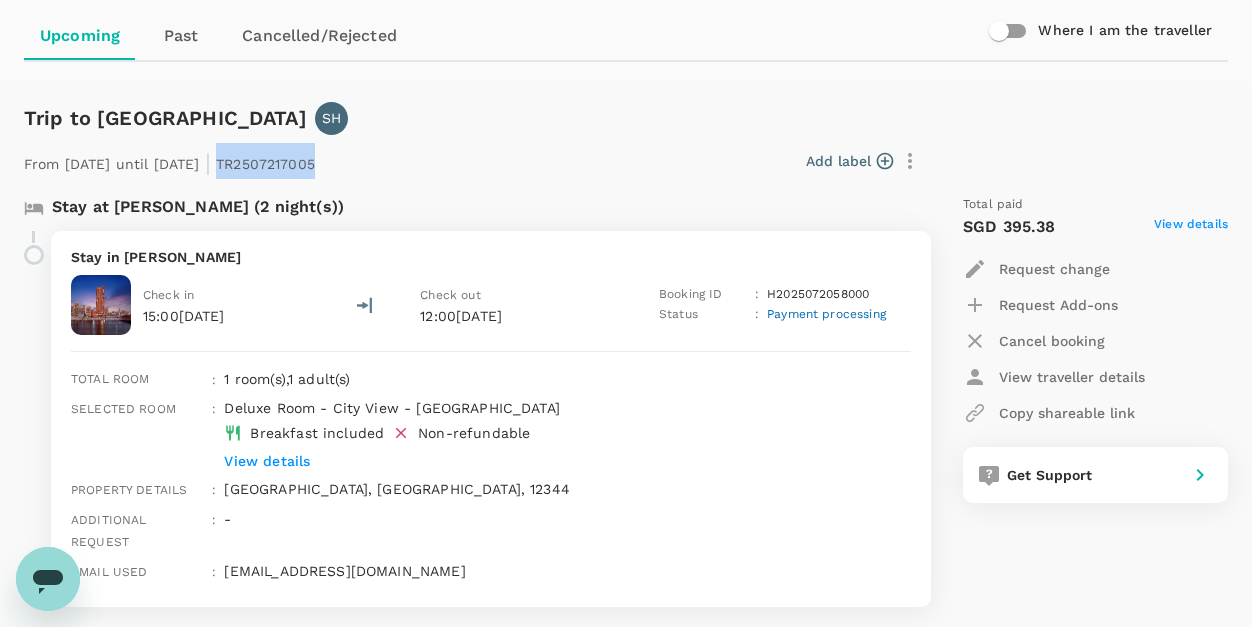 click on "From 21 Jul 2025 until 23 Jul 2025     |   TR2507217005" at bounding box center (169, 161) 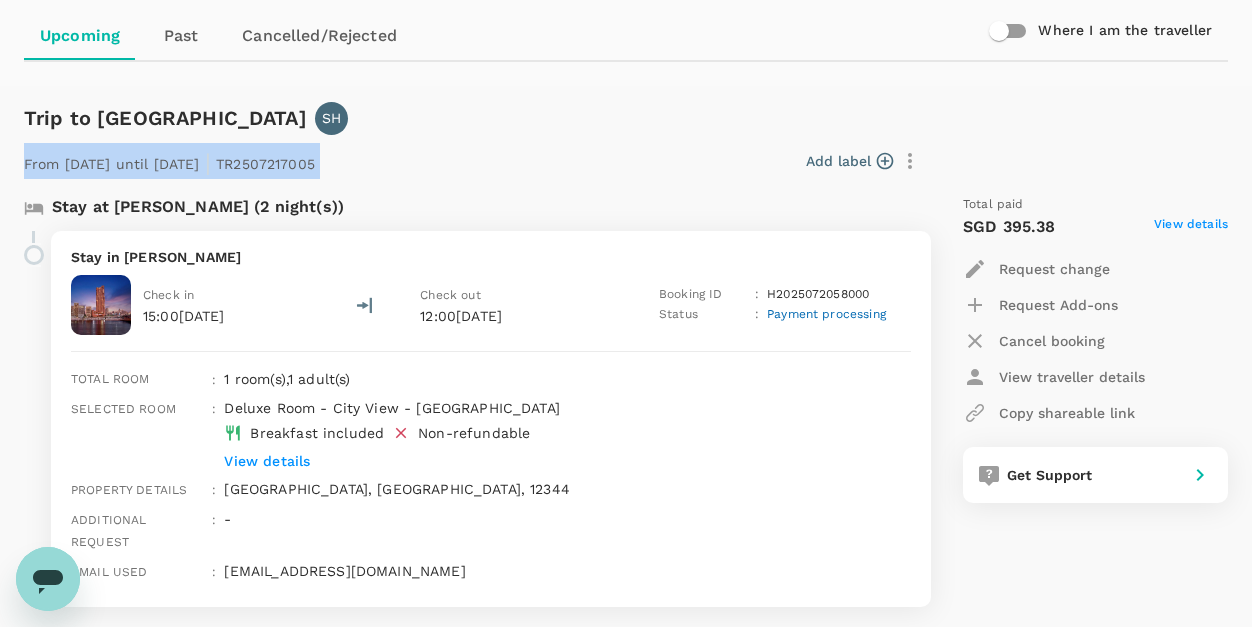 click on "From 21 Jul 2025 until 23 Jul 2025     |   TR2507217005" at bounding box center [169, 161] 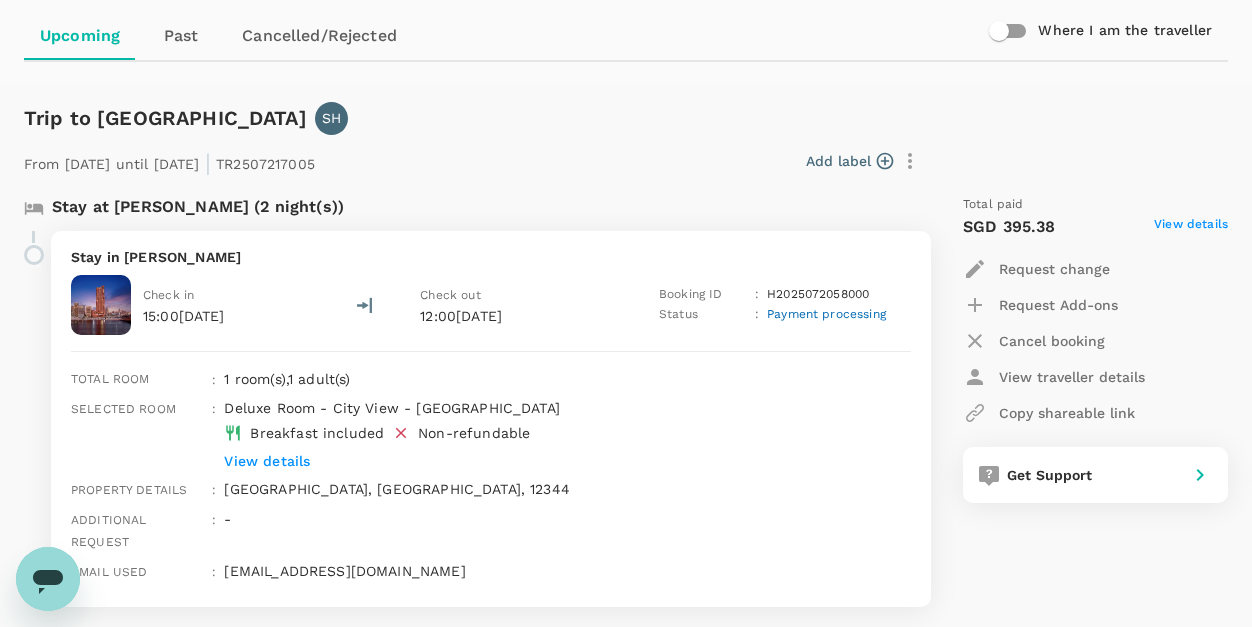 click on "From 21 Jul 2025 until 23 Jul 2025     |   TR2507217005" at bounding box center (169, 161) 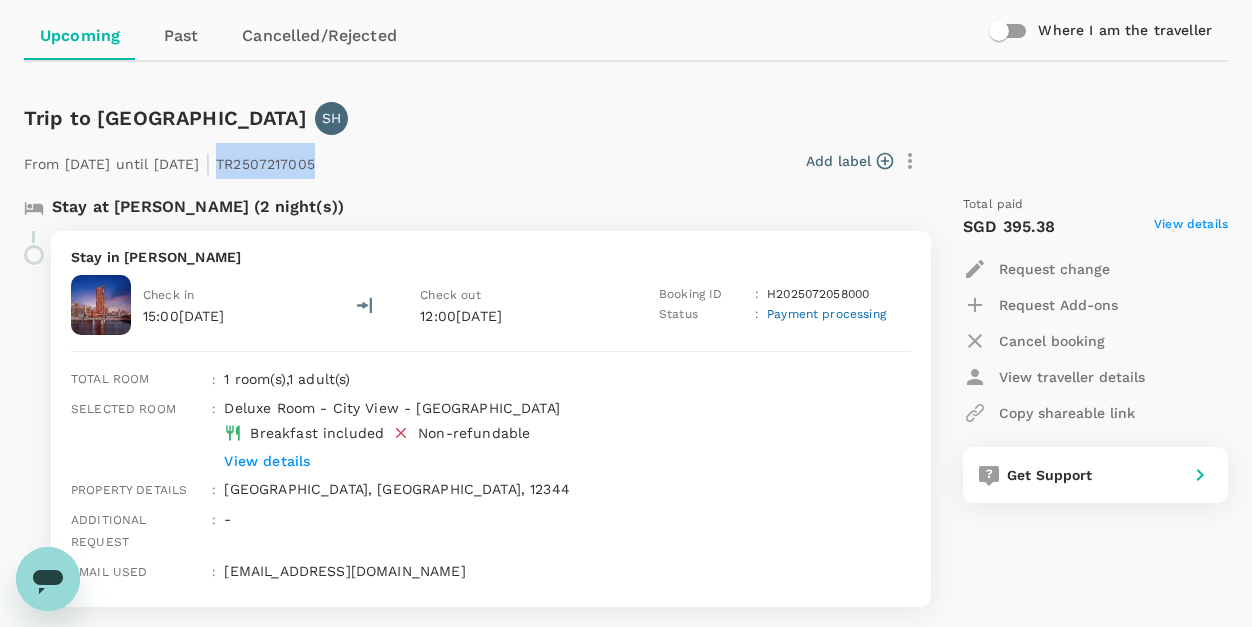 click on "From 21 Jul 2025 until 23 Jul 2025     |   TR2507217005" at bounding box center [169, 161] 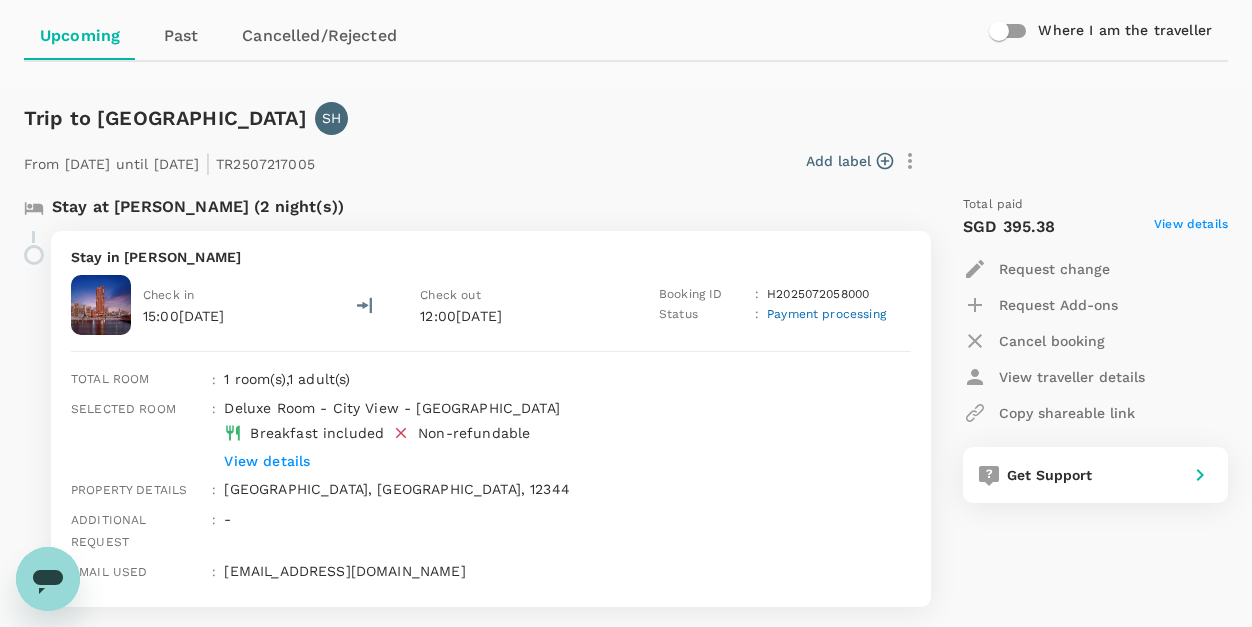 click on "Add label" at bounding box center (625, 161) 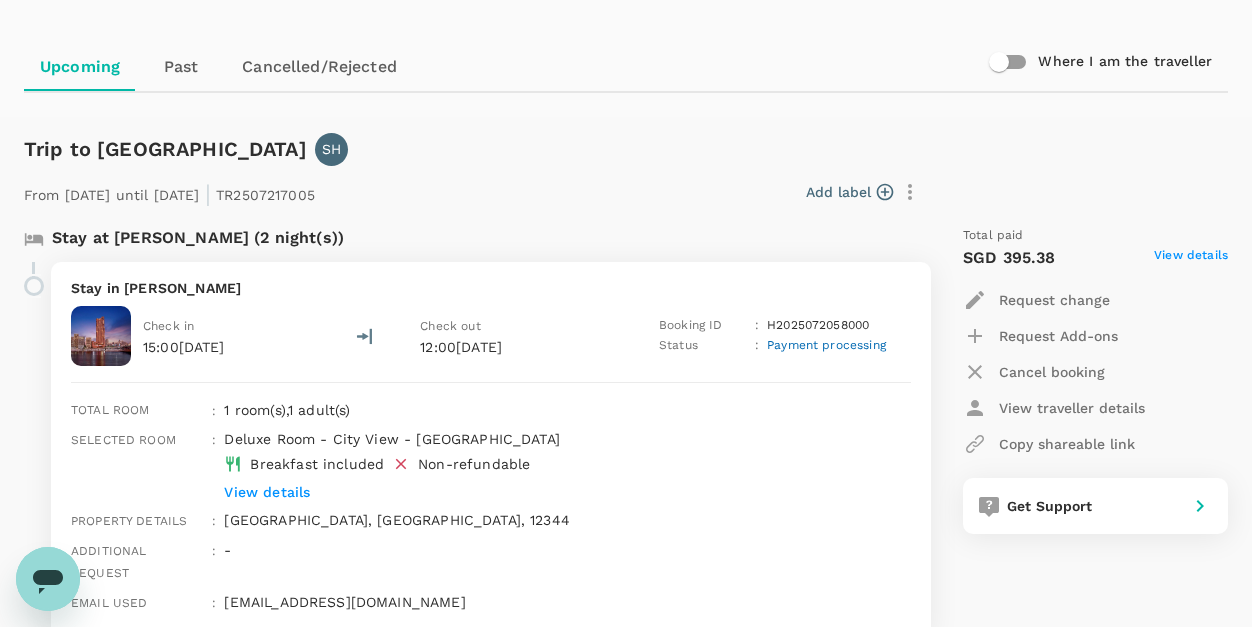scroll, scrollTop: 0, scrollLeft: 0, axis: both 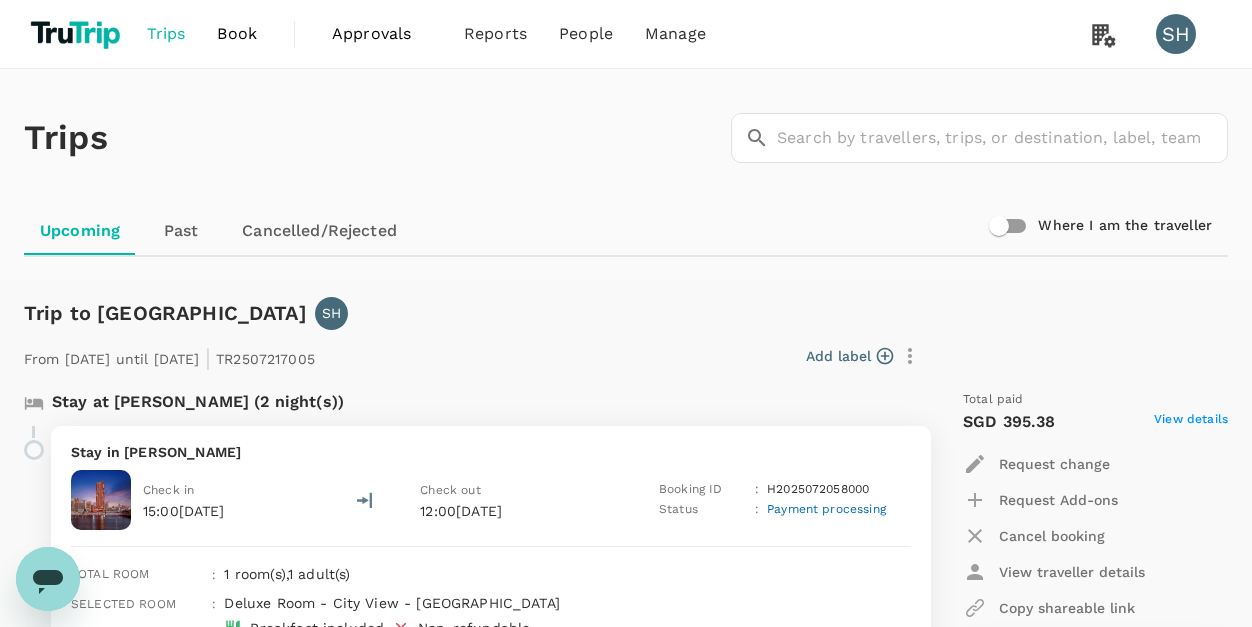 click on "Book" at bounding box center (237, 34) 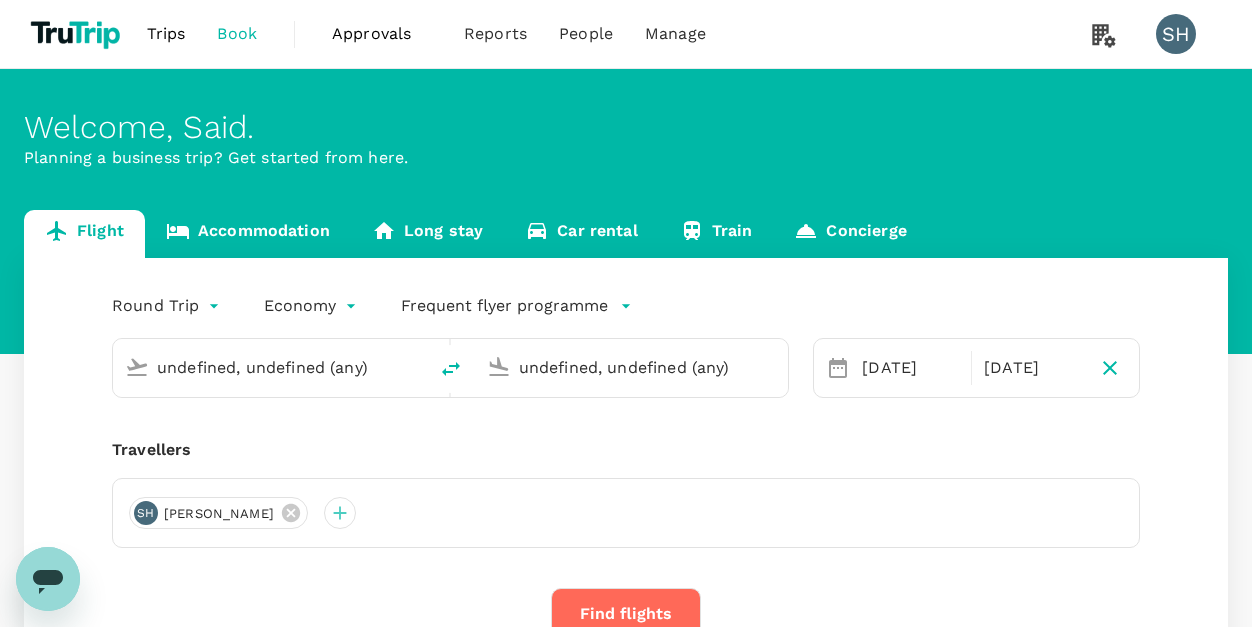type 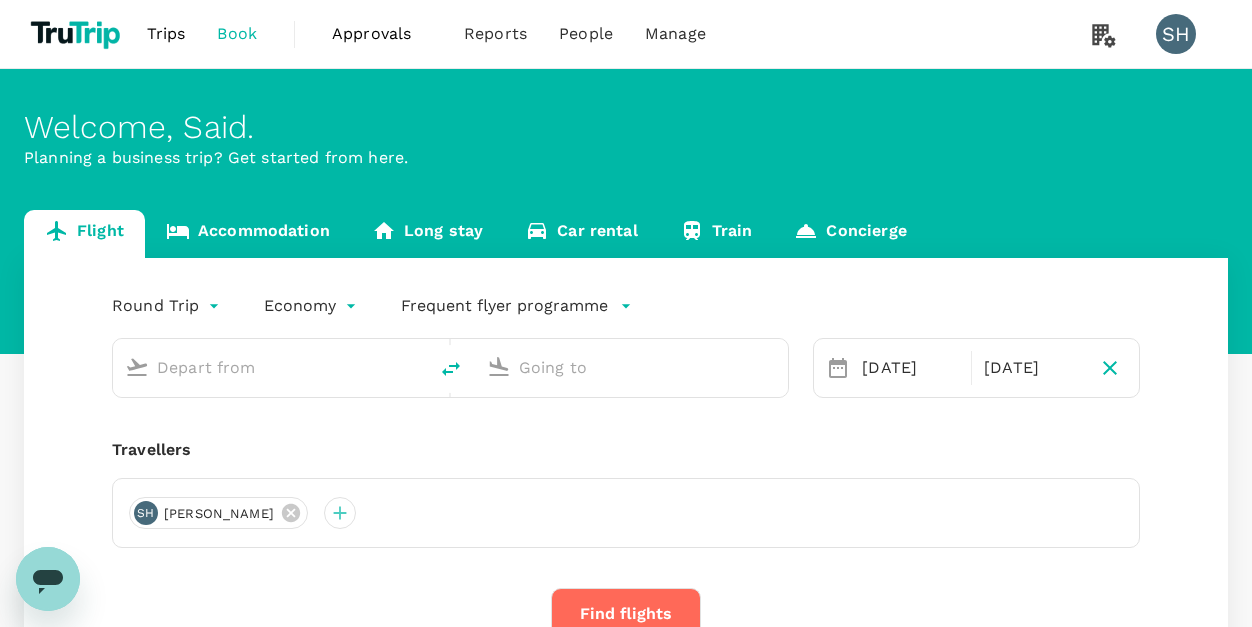 click on "Trips" at bounding box center (166, 34) 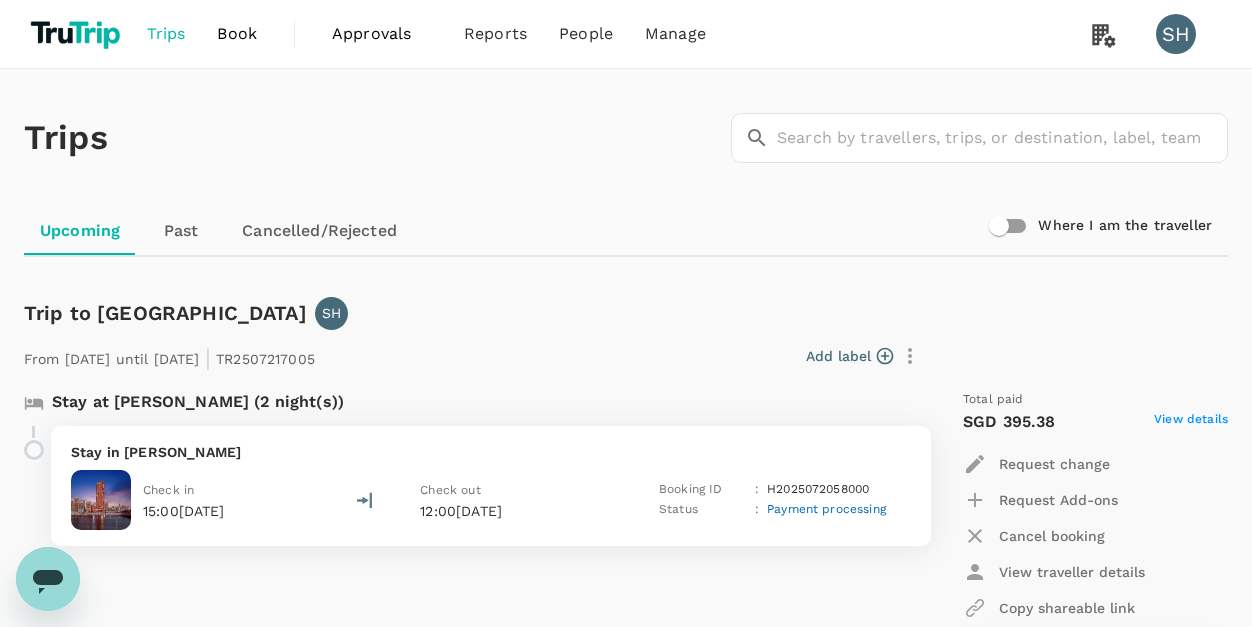 click on "Payment processing" at bounding box center [826, 509] 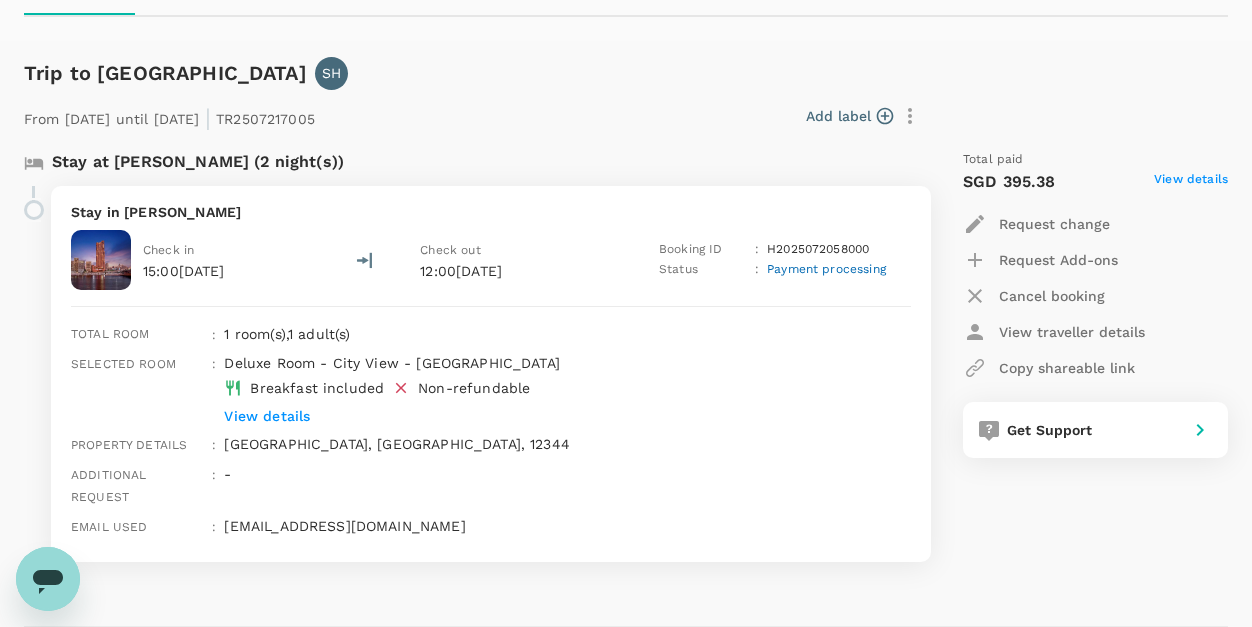 scroll, scrollTop: 241, scrollLeft: 0, axis: vertical 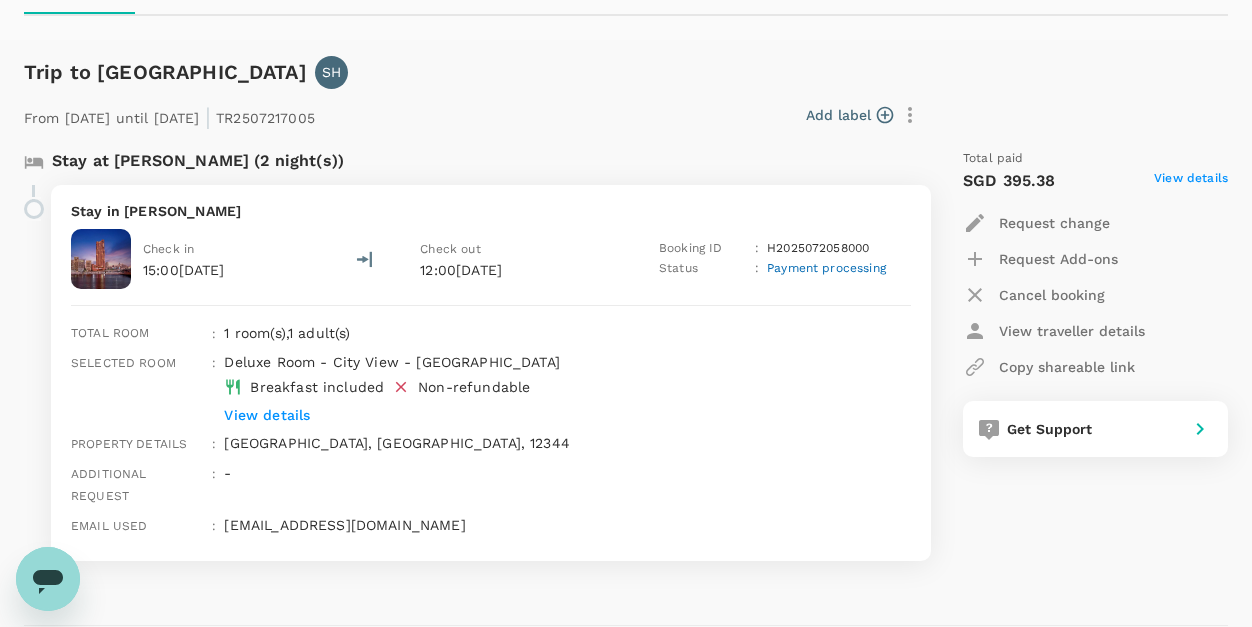 click on "View details" at bounding box center (538, 415) 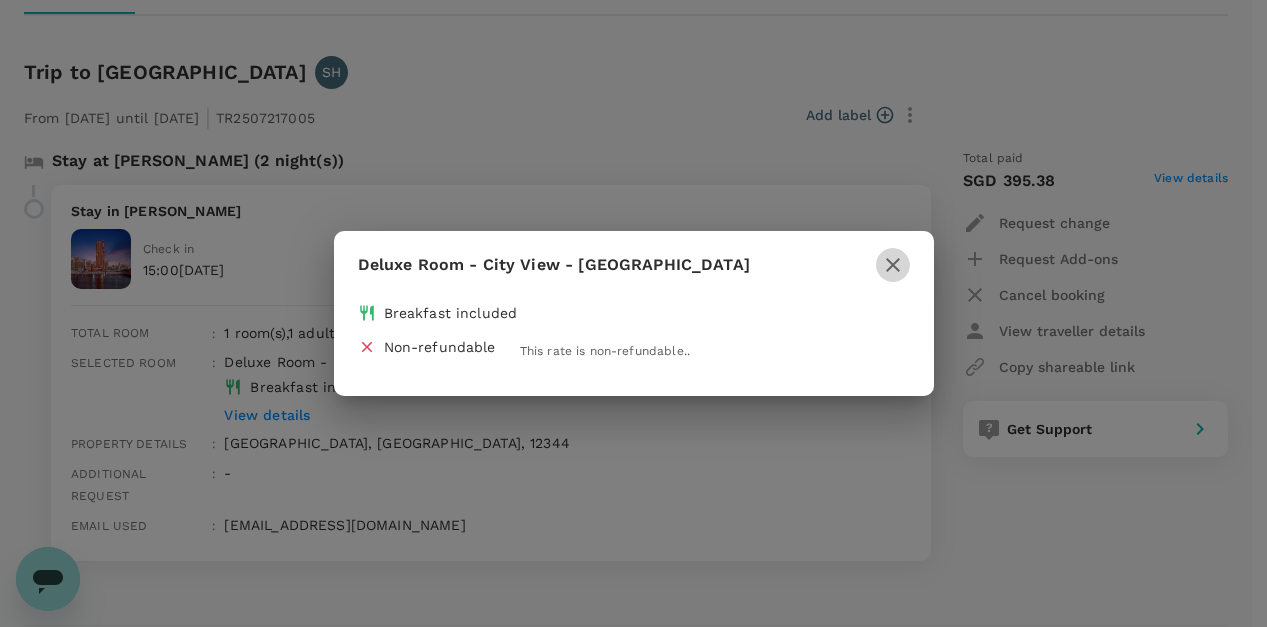 click 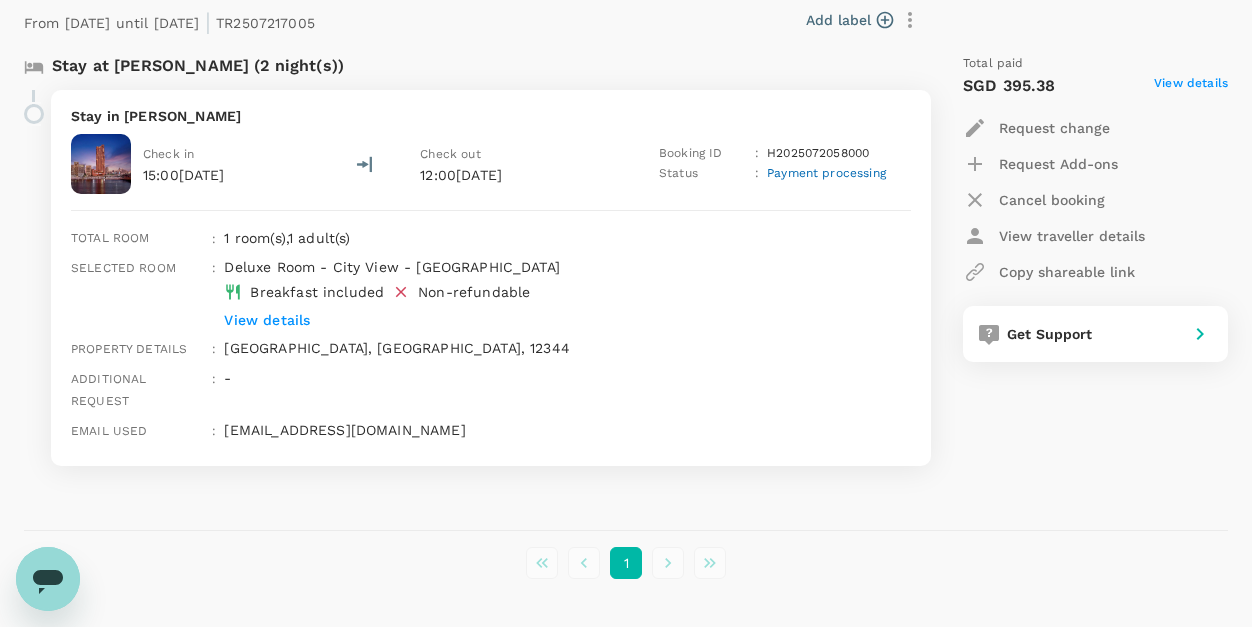 scroll, scrollTop: 399, scrollLeft: 0, axis: vertical 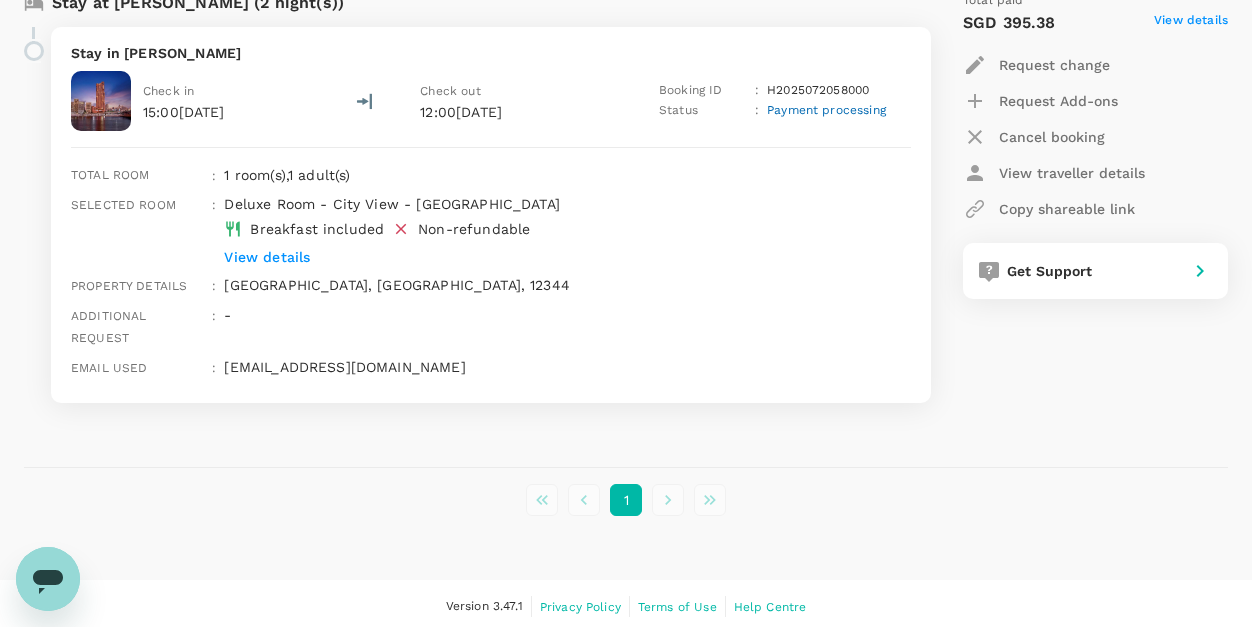 click on "Version 3.47.1" at bounding box center [484, 607] 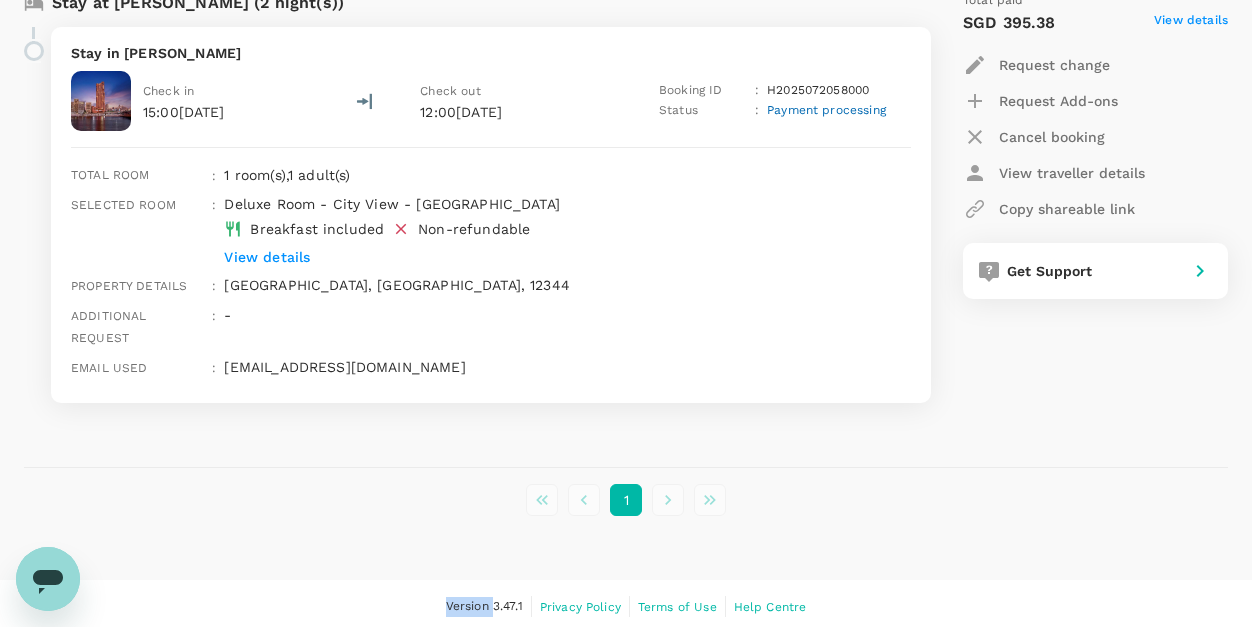 click on "Version 3.47.1" at bounding box center (484, 607) 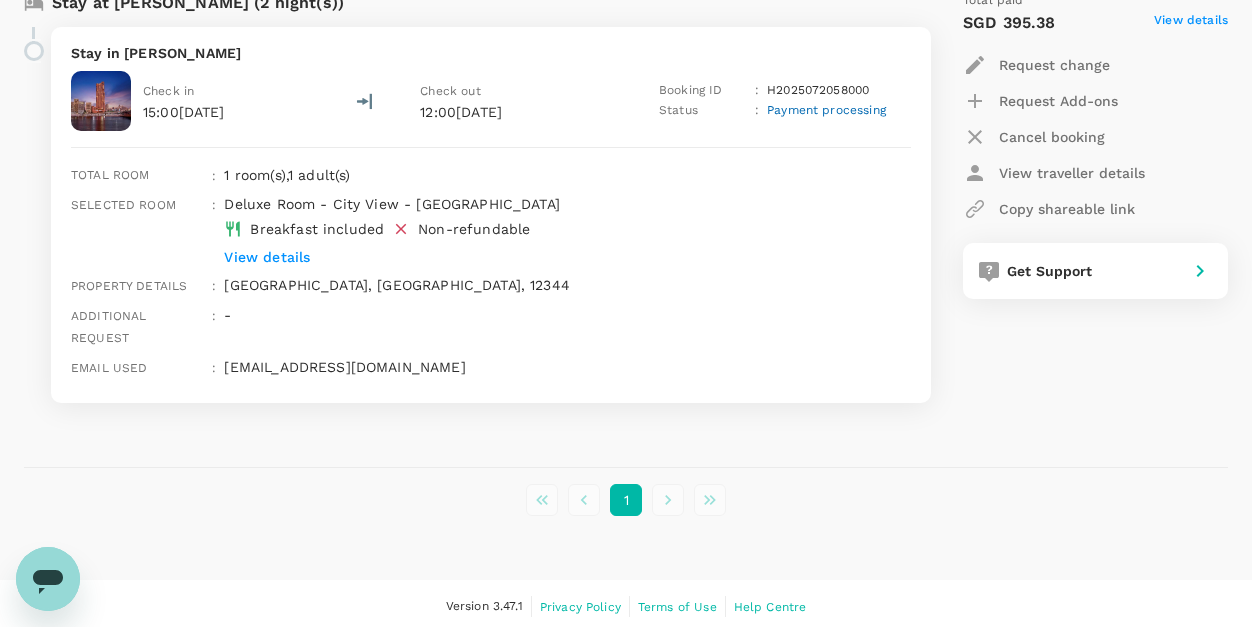 click on "Version 3.47.1" at bounding box center [484, 607] 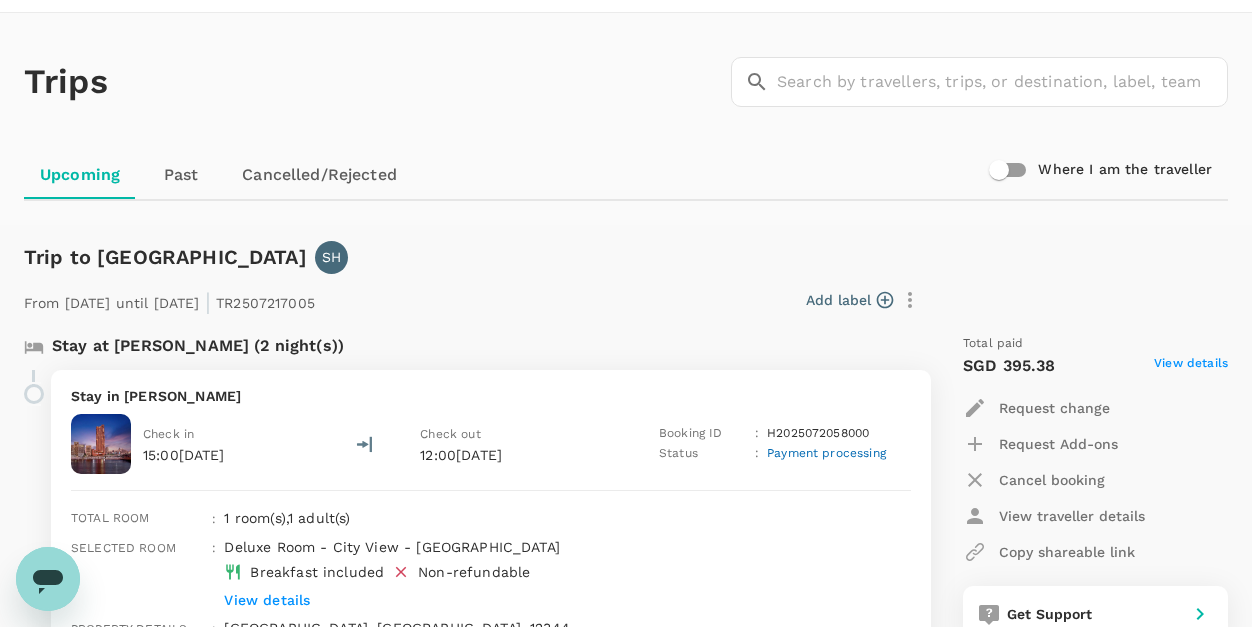 scroll, scrollTop: 0, scrollLeft: 0, axis: both 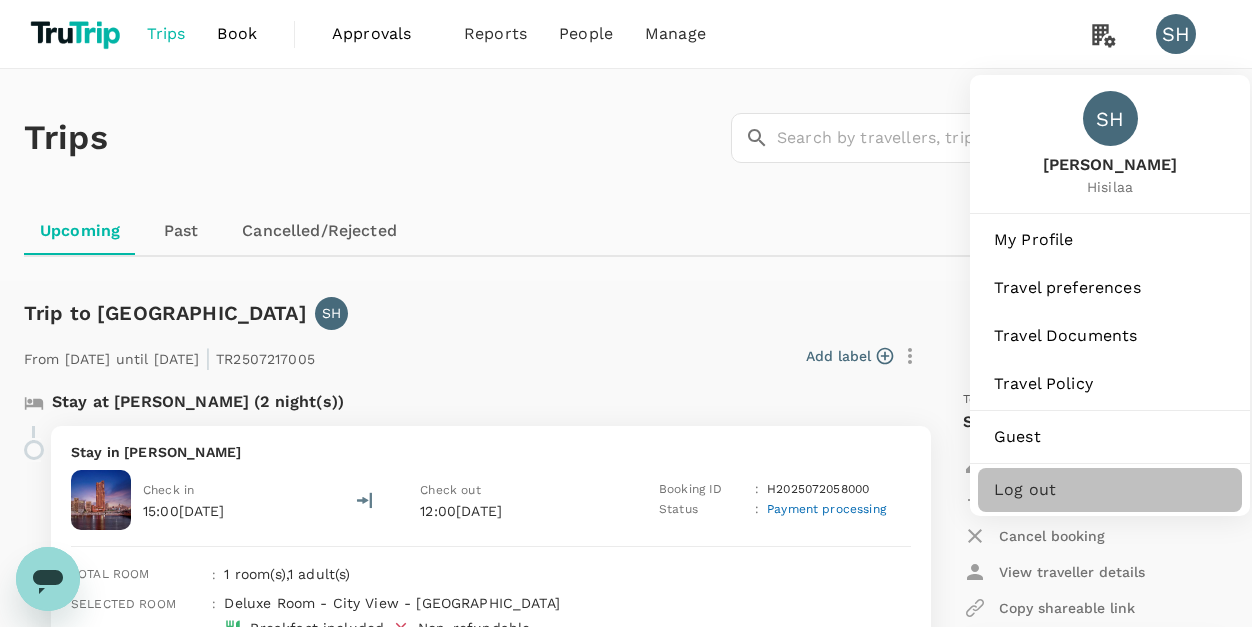 click on "Log out" at bounding box center [1110, 490] 